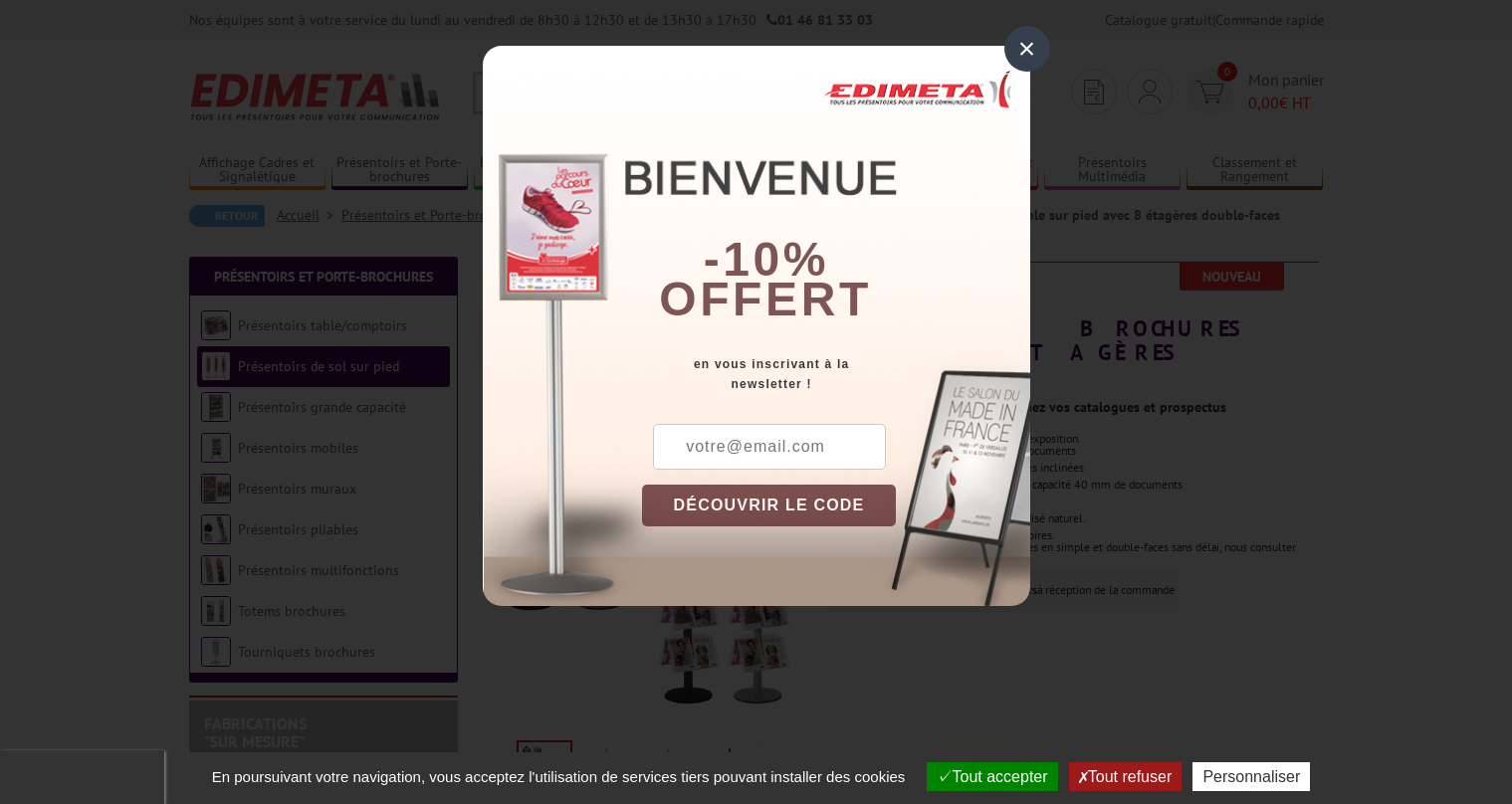 scroll, scrollTop: 0, scrollLeft: 0, axis: both 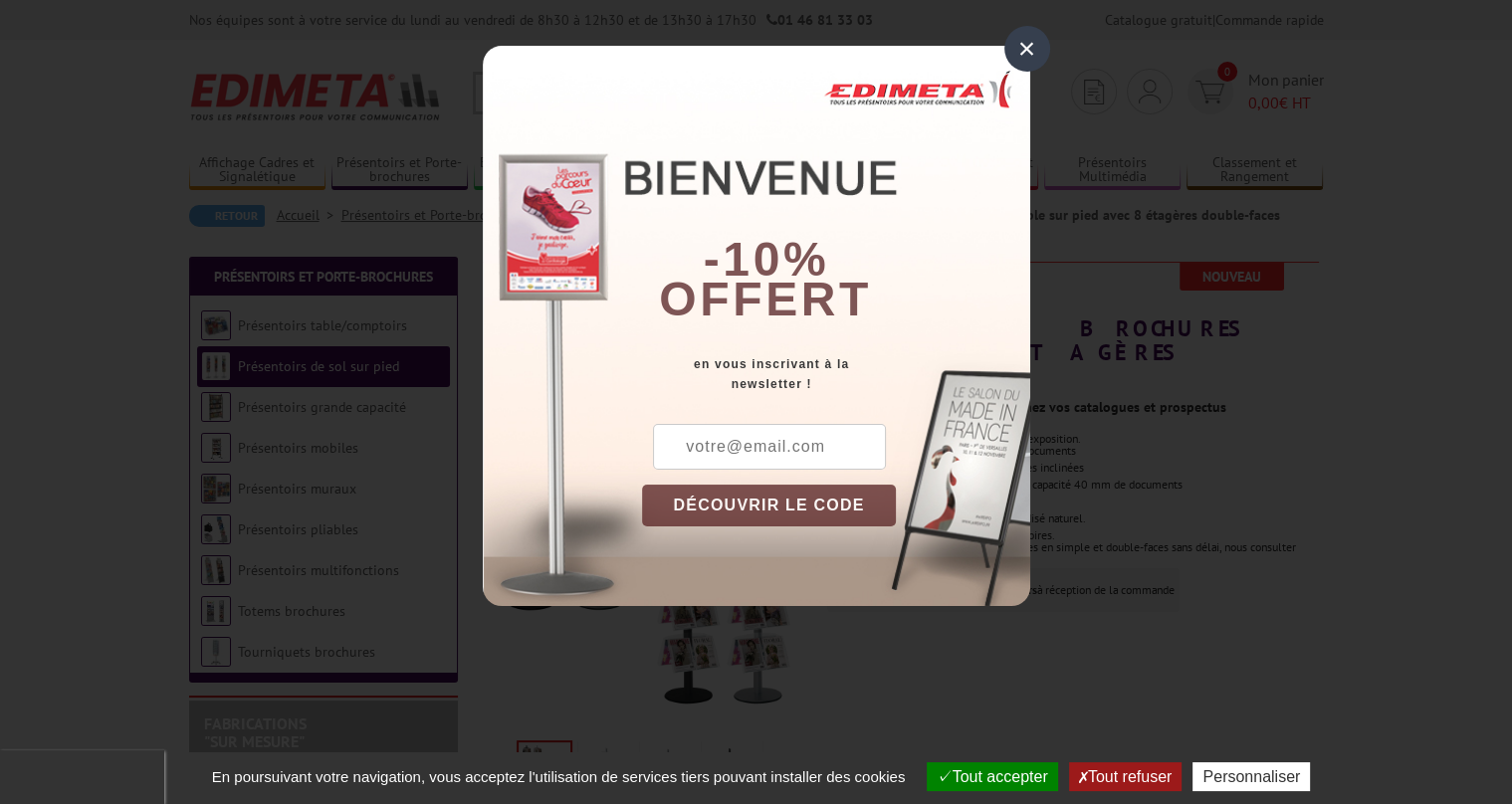click on "×" at bounding box center (1027, 49) 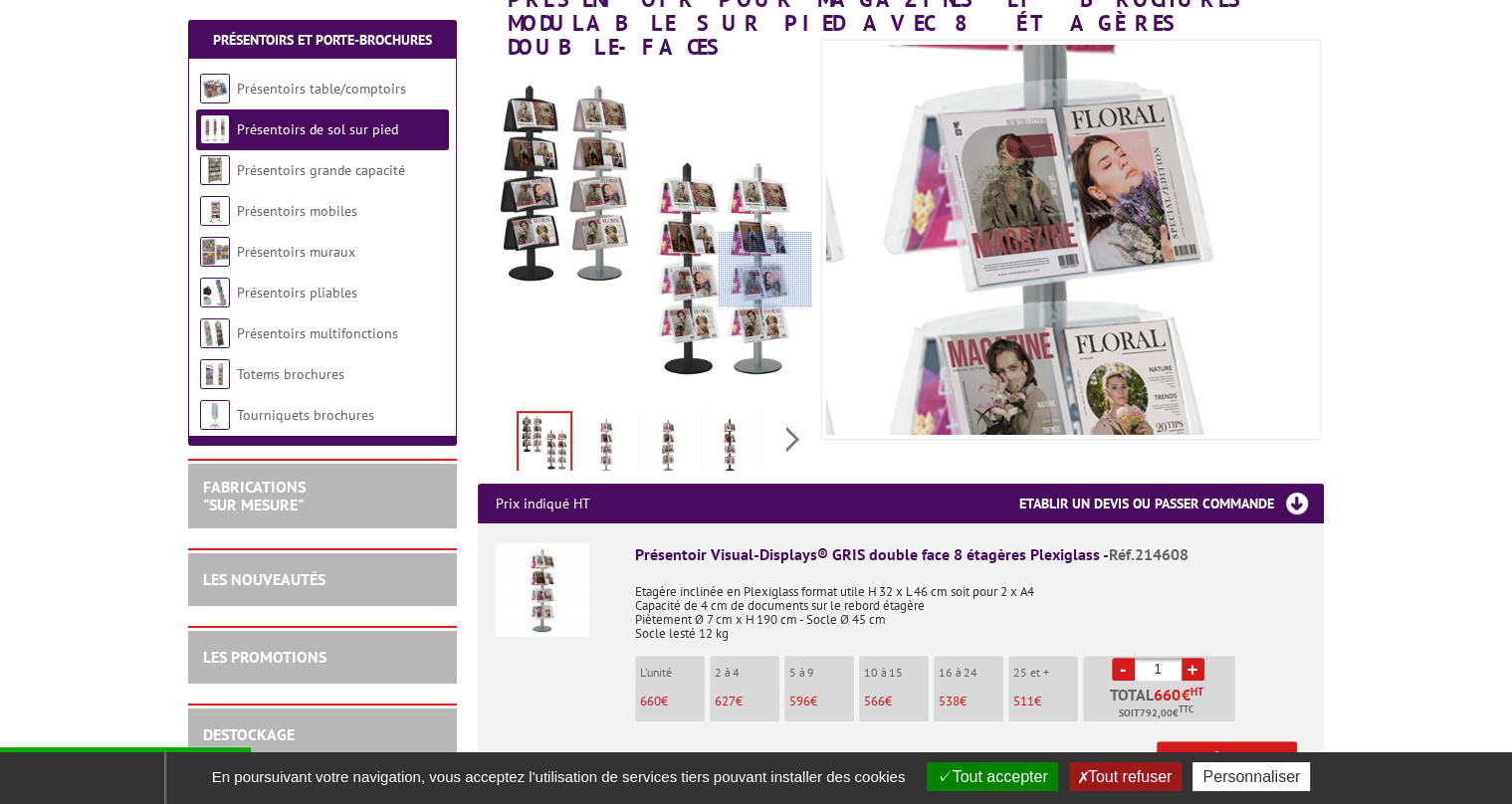 scroll, scrollTop: 336, scrollLeft: 0, axis: vertical 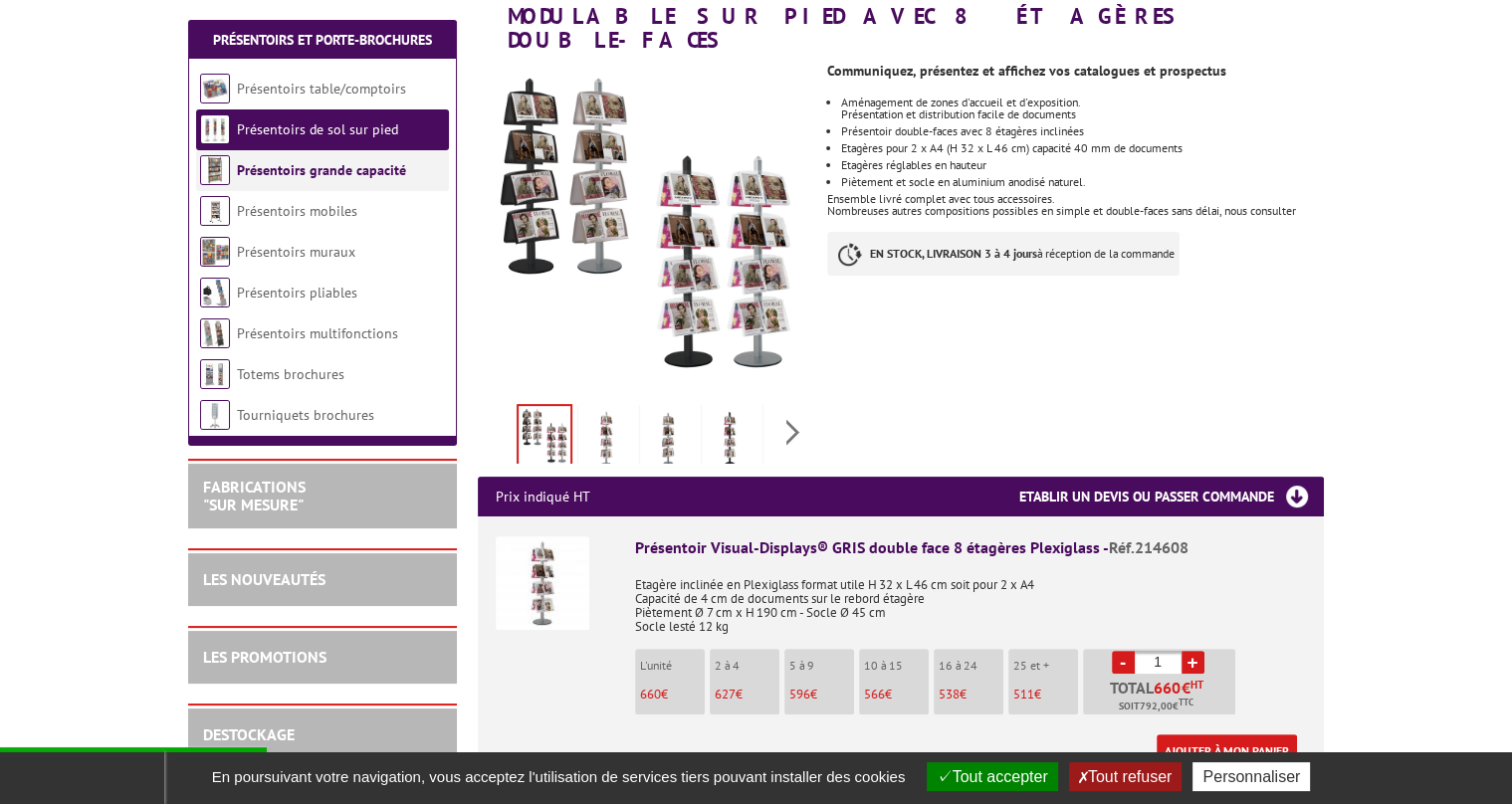 click on "Présentoirs grande capacité" at bounding box center [322, 170] 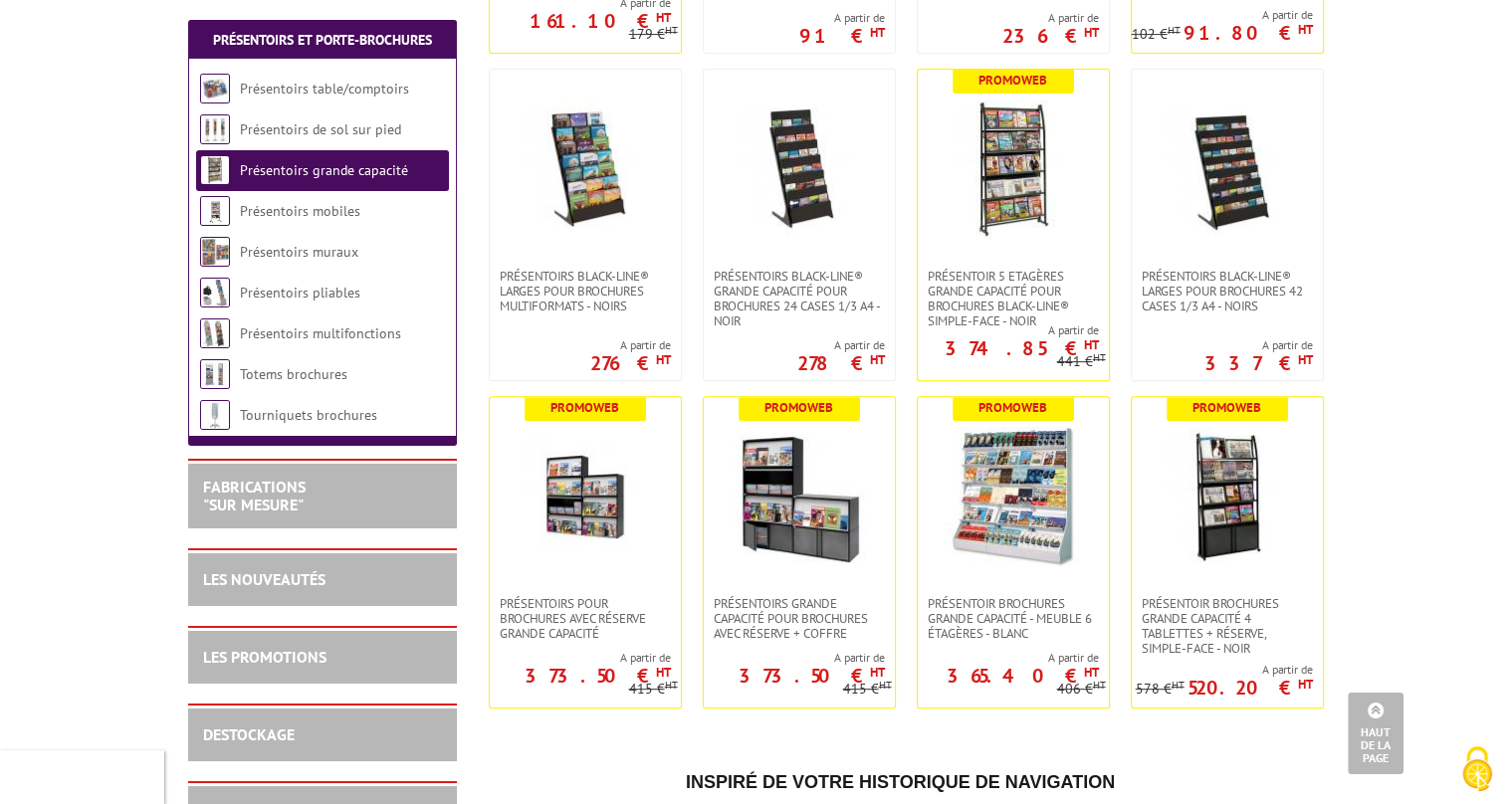 scroll, scrollTop: 740, scrollLeft: 0, axis: vertical 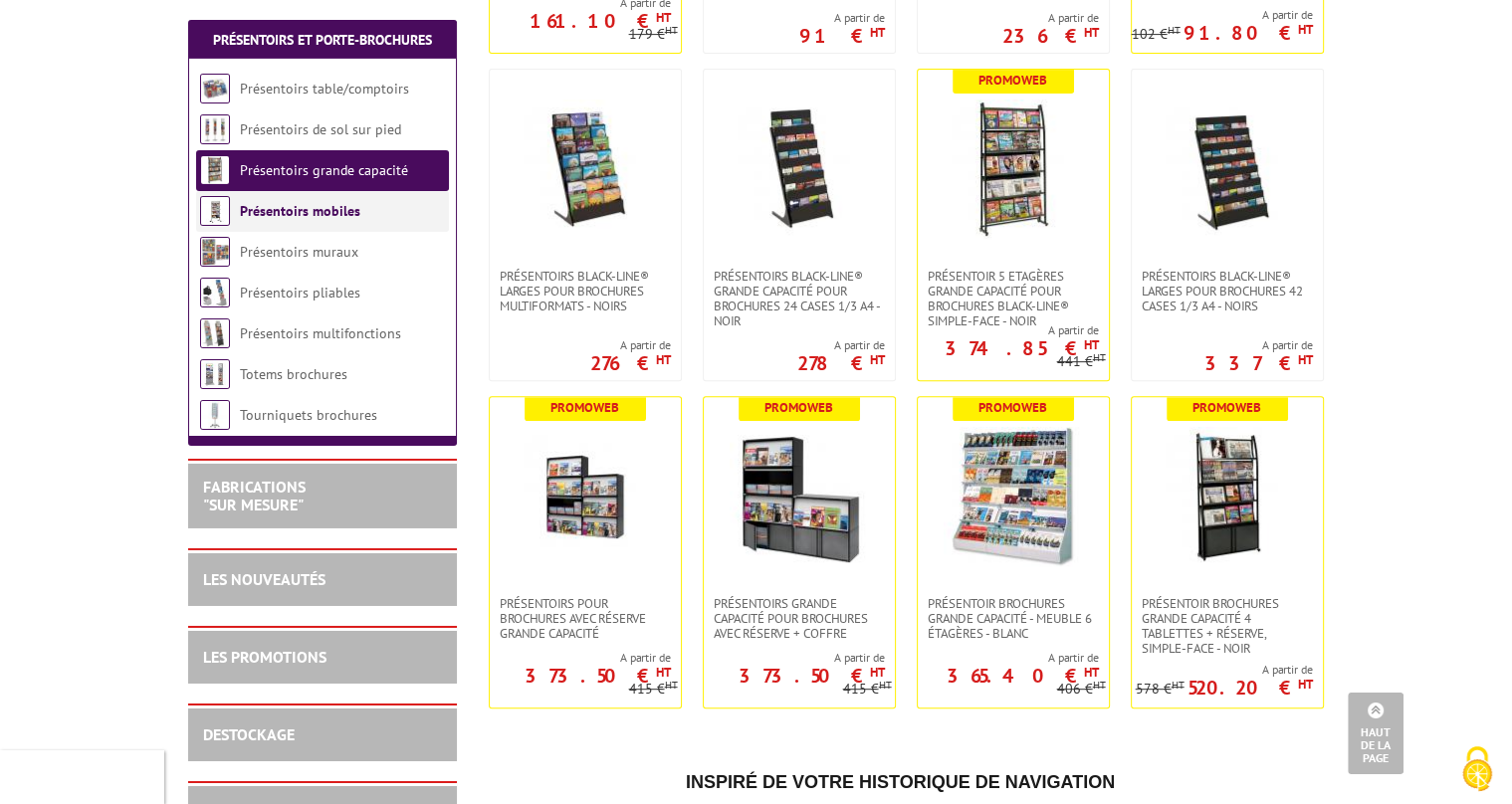 click on "Présentoirs mobiles" at bounding box center (300, 211) 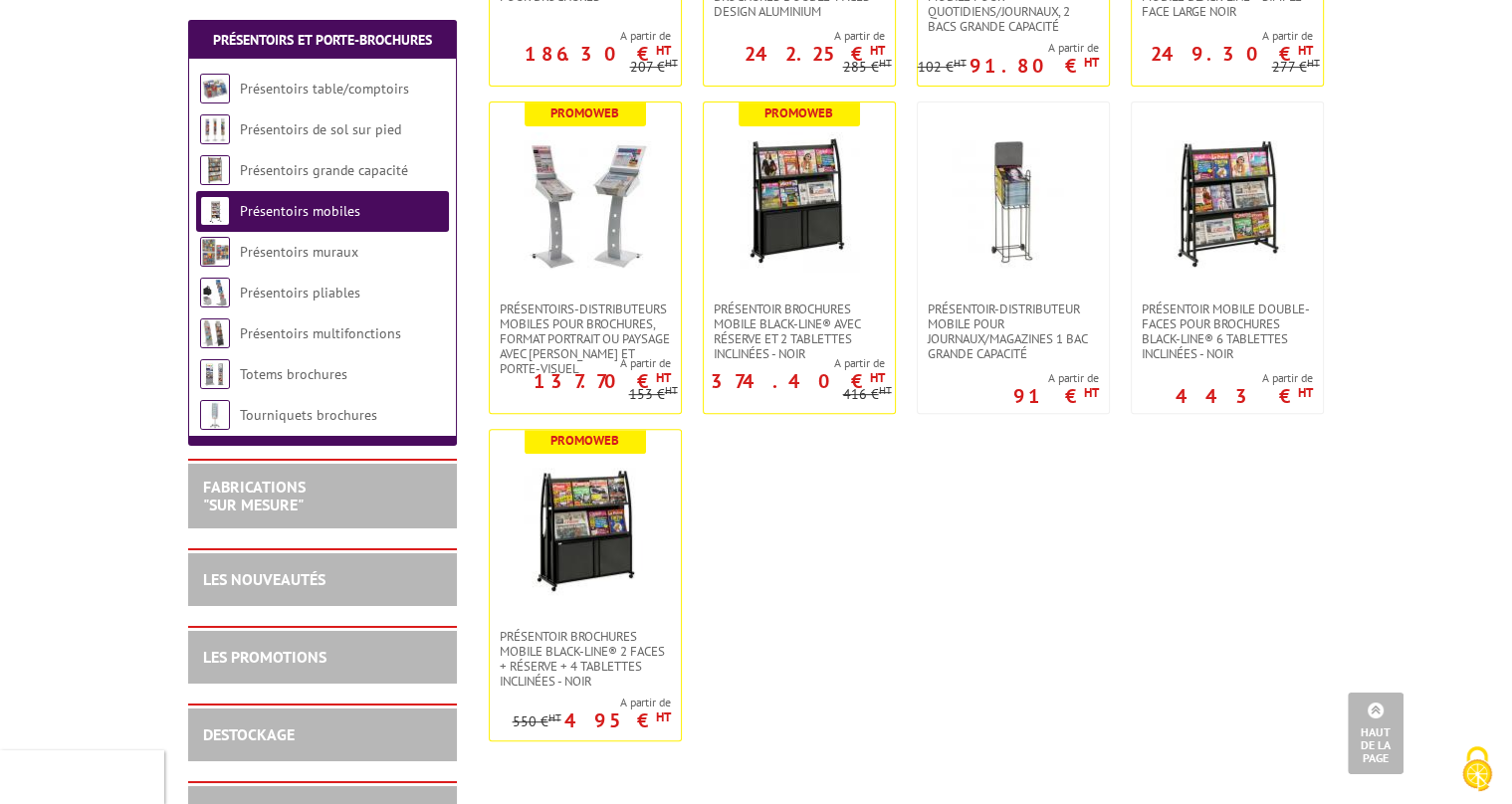 scroll, scrollTop: 656, scrollLeft: 0, axis: vertical 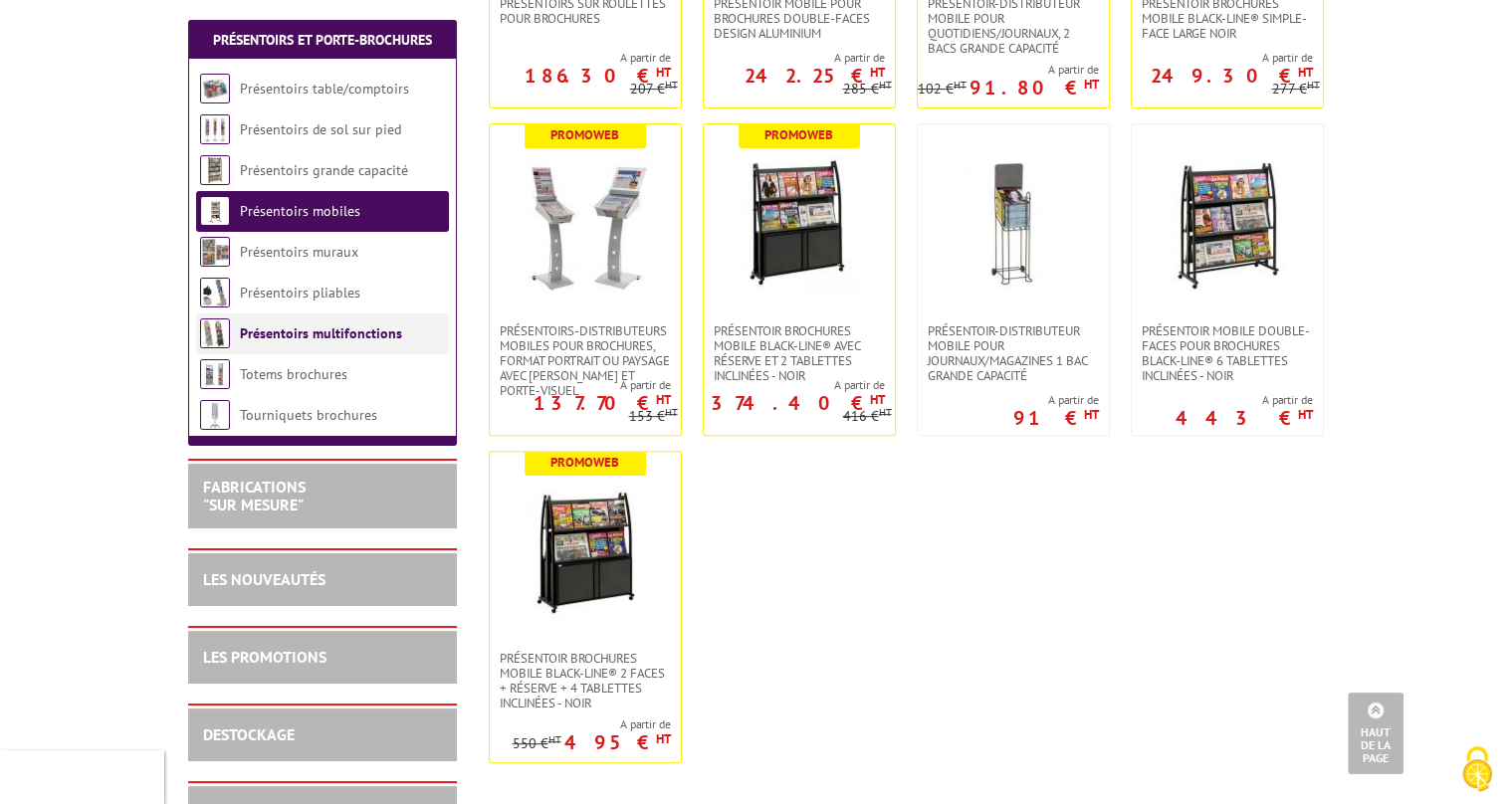 click on "Présentoirs multifonctions" at bounding box center (321, 333) 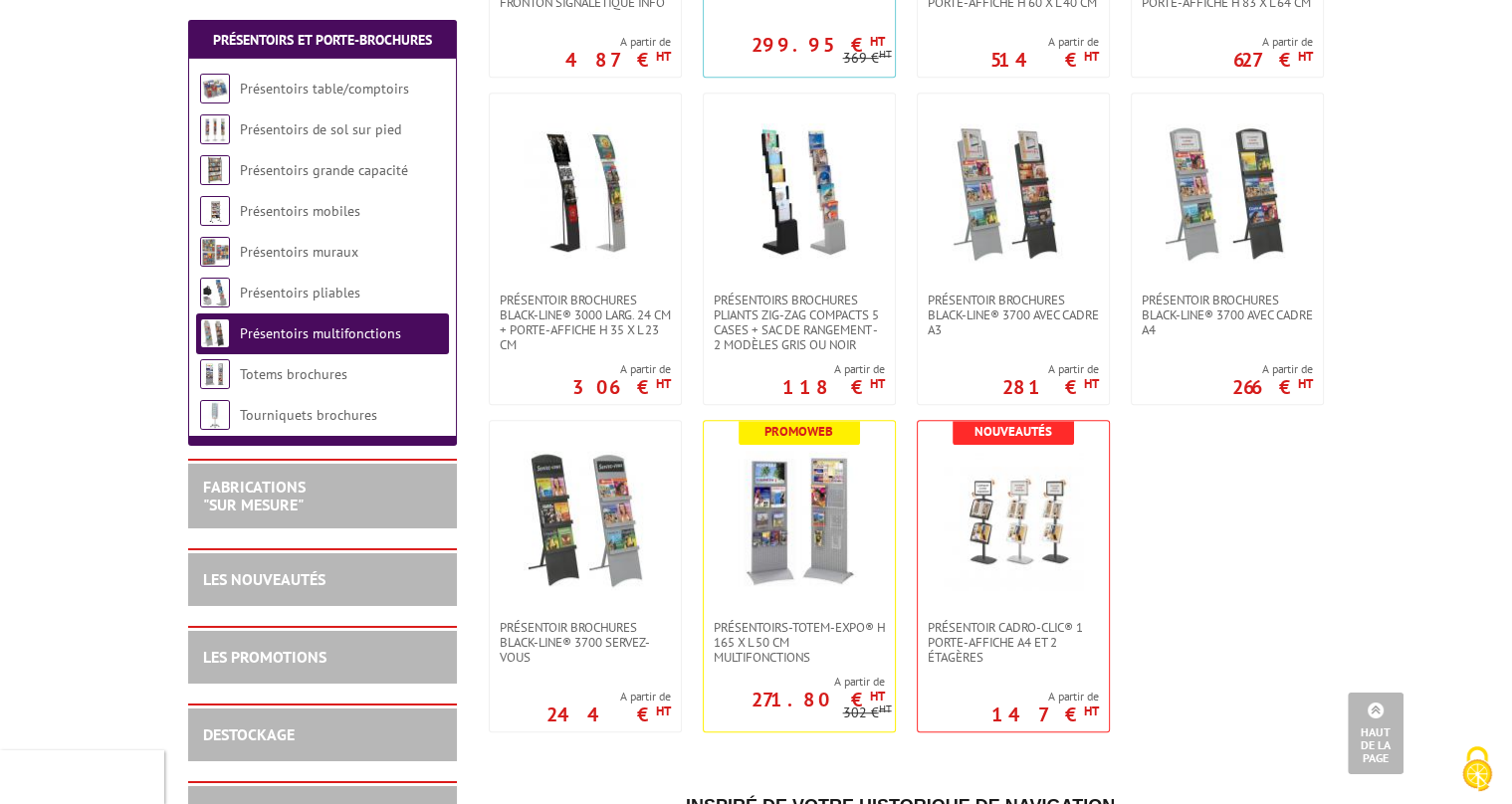scroll, scrollTop: 985, scrollLeft: 0, axis: vertical 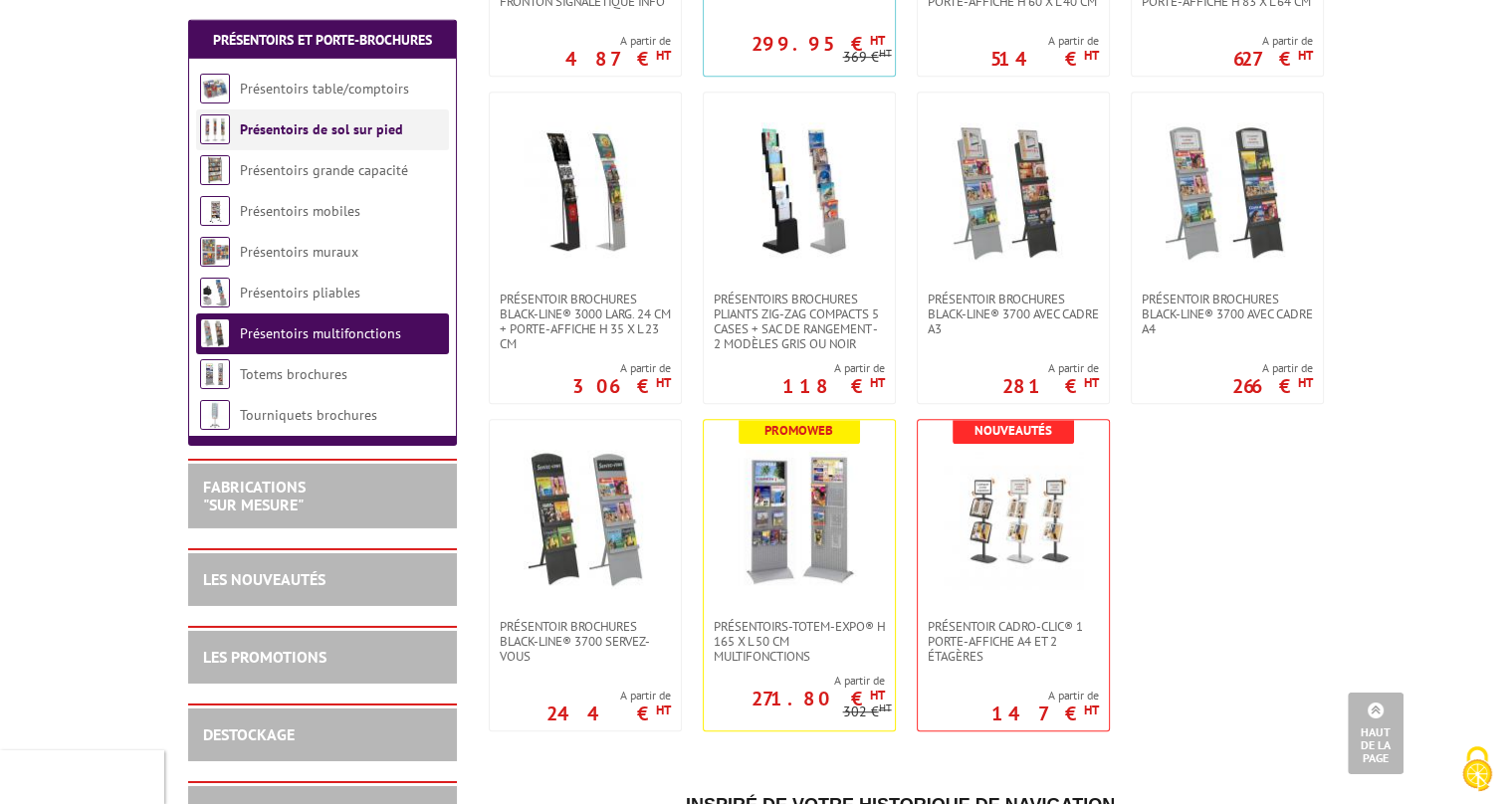 click on "Présentoirs de sol sur pied" at bounding box center [322, 129] 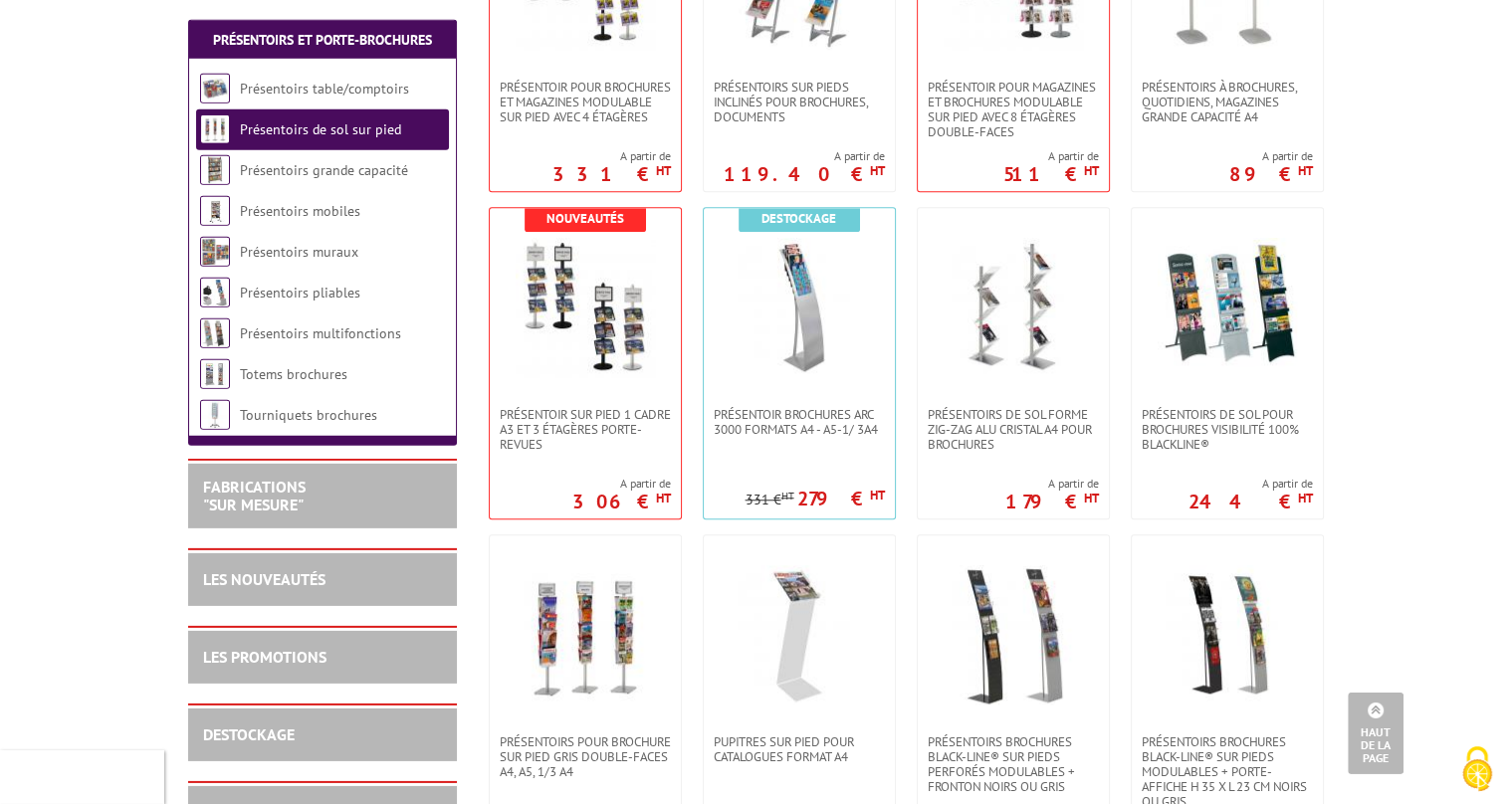 scroll, scrollTop: 1545, scrollLeft: 0, axis: vertical 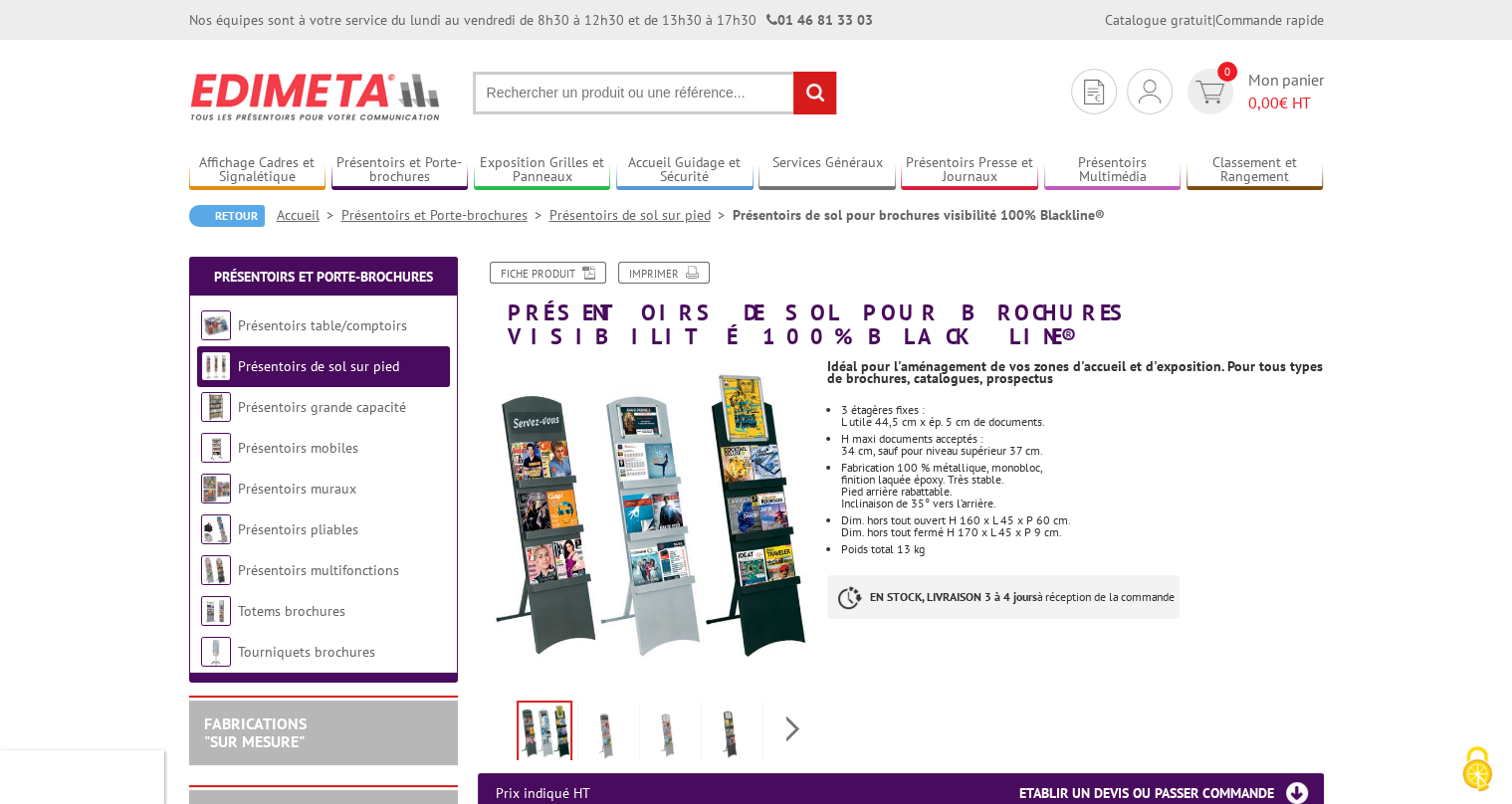 click at bounding box center [606, 735] 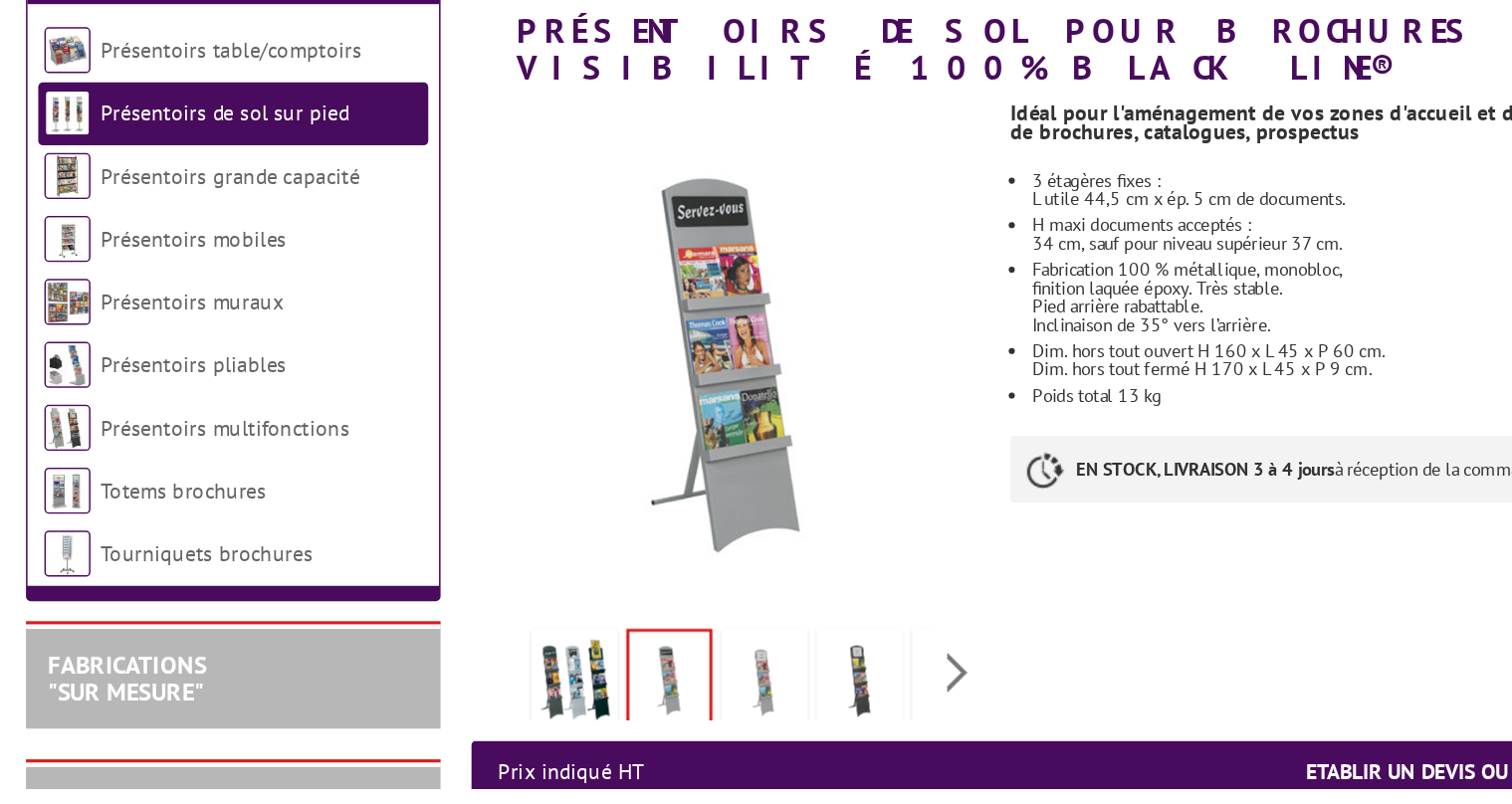 click at bounding box center [730, 735] 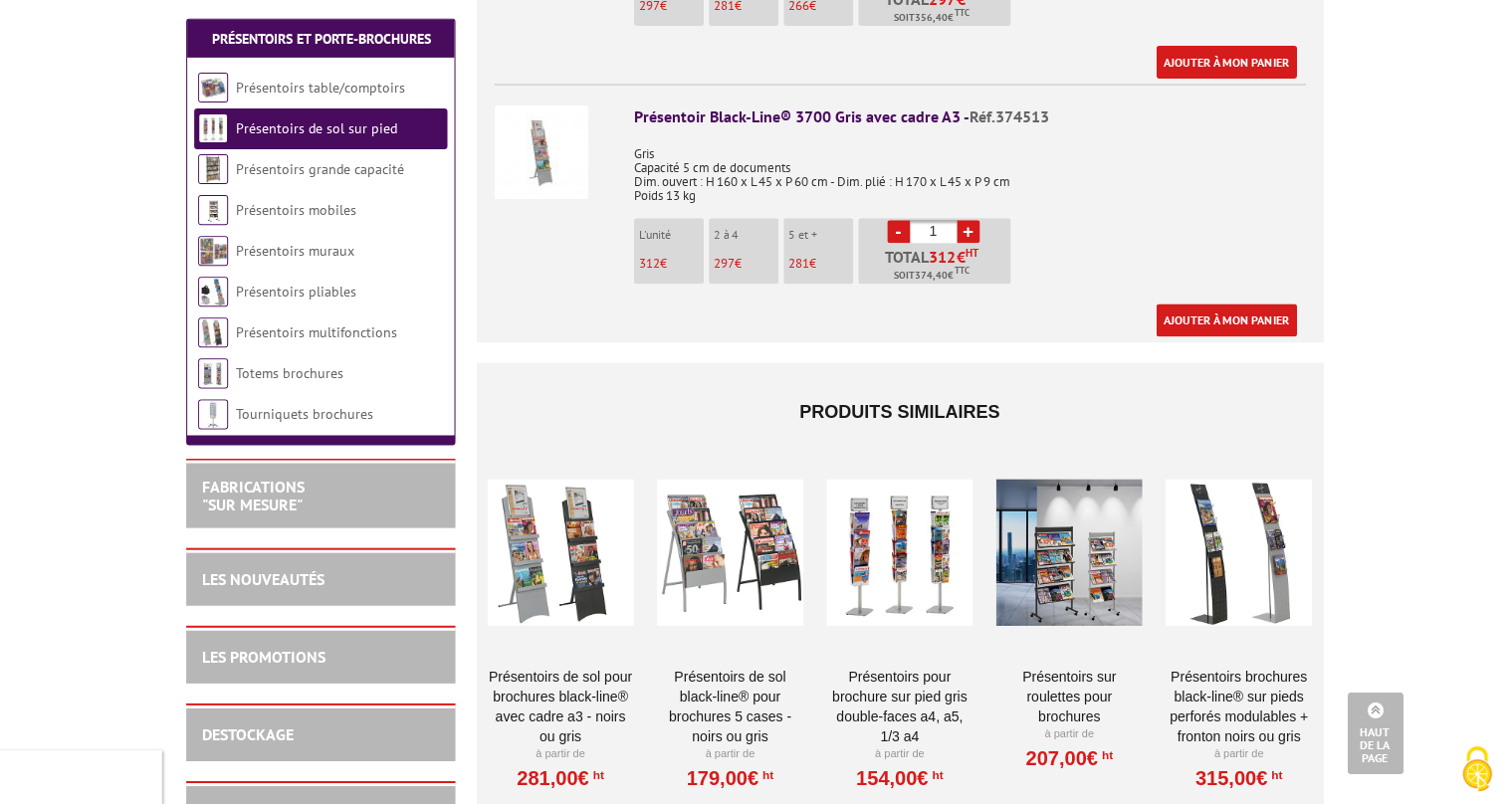 scroll, scrollTop: 1286, scrollLeft: 0, axis: vertical 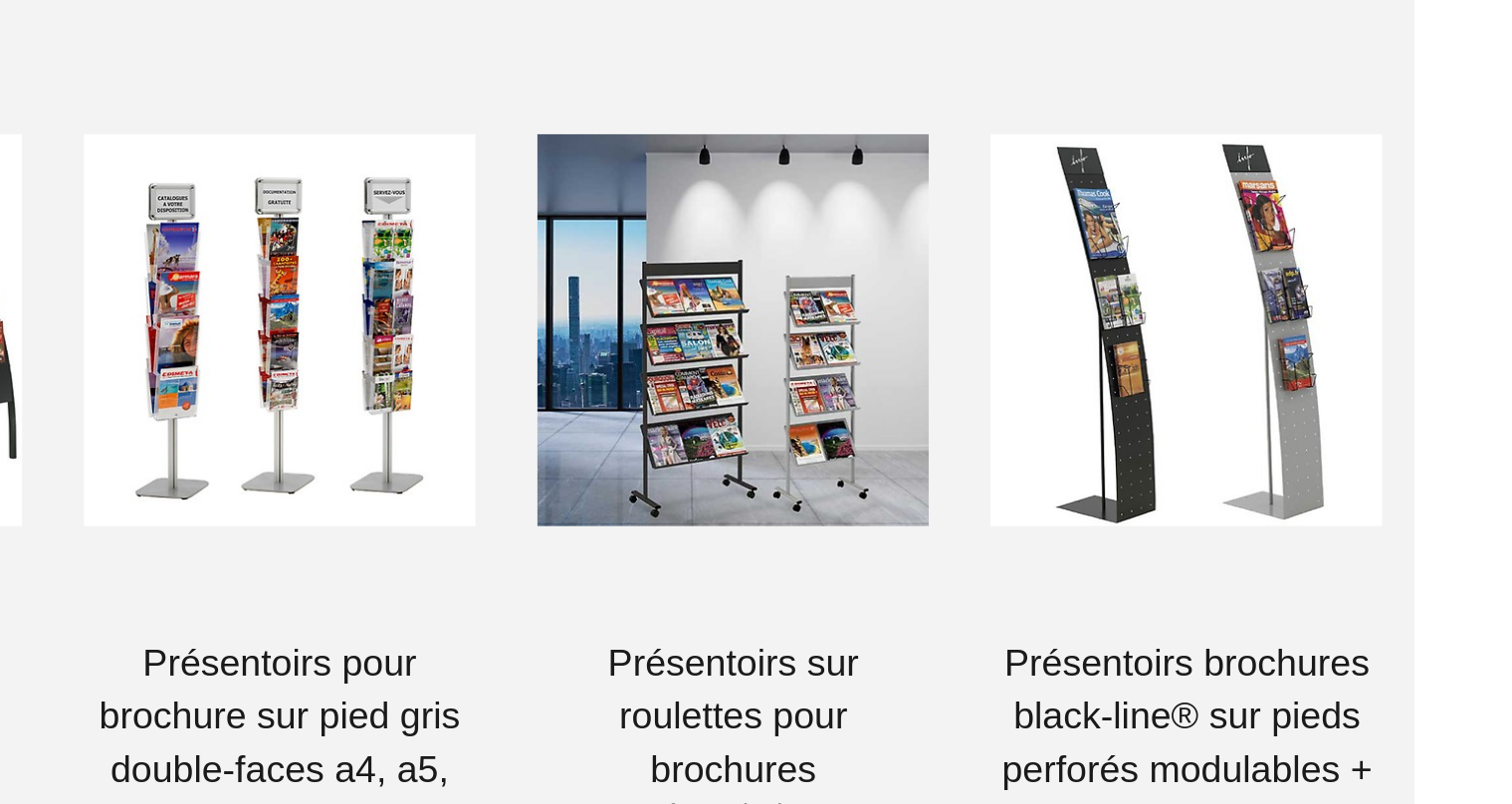 click on "Nos équipes sont à votre service du lundi au vendredi de 8h30 à 12h30 et de 13h30 à 17h30    01 46 81 33 03
Catalogue gratuit  |
Commande rapide
Je me connecte
Nouveau client ? Inscrivez-vous
0
Mon panier
0,00
€ HT
rechercher" at bounding box center [756, 265] 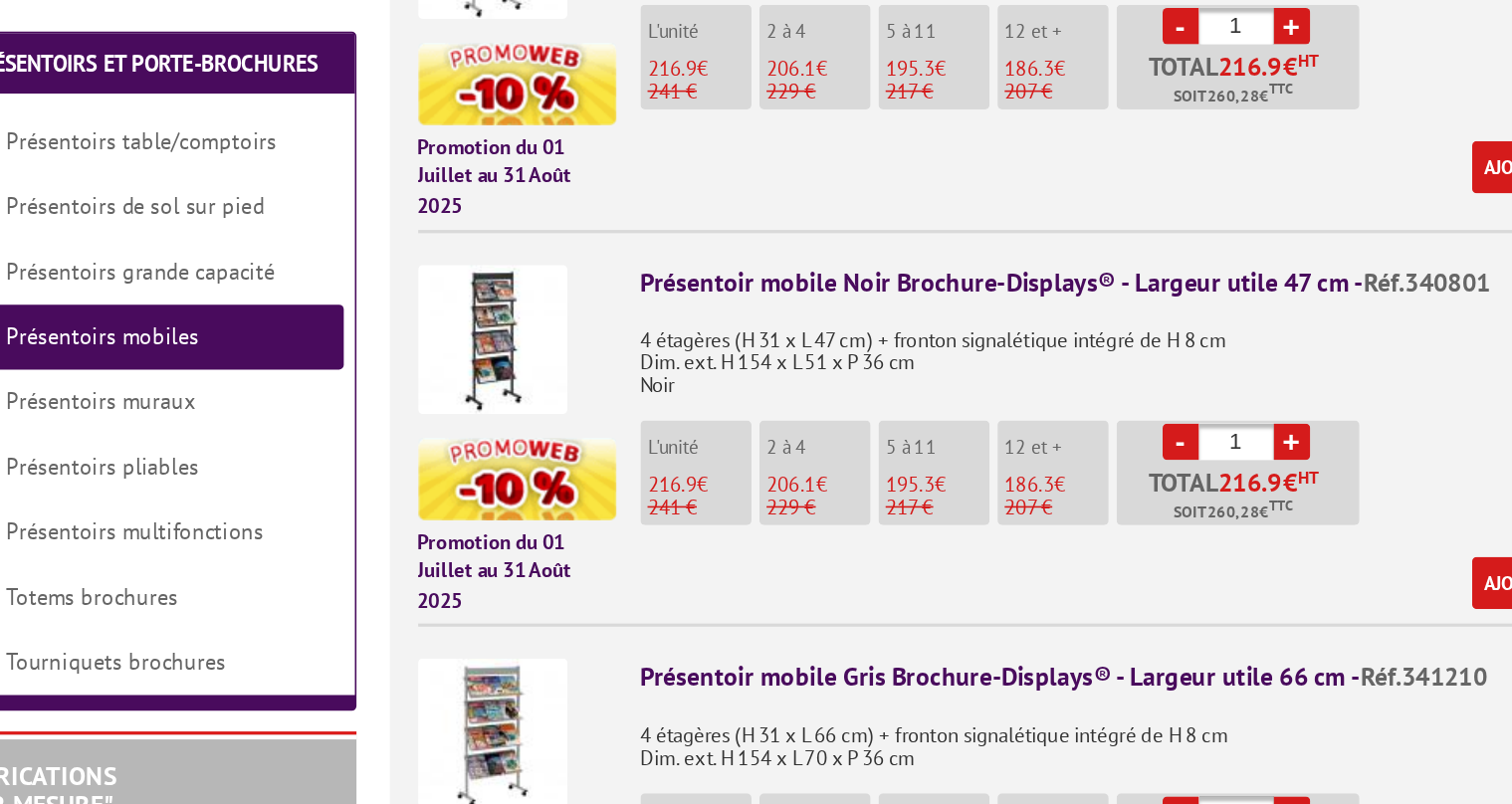 scroll, scrollTop: 935, scrollLeft: 0, axis: vertical 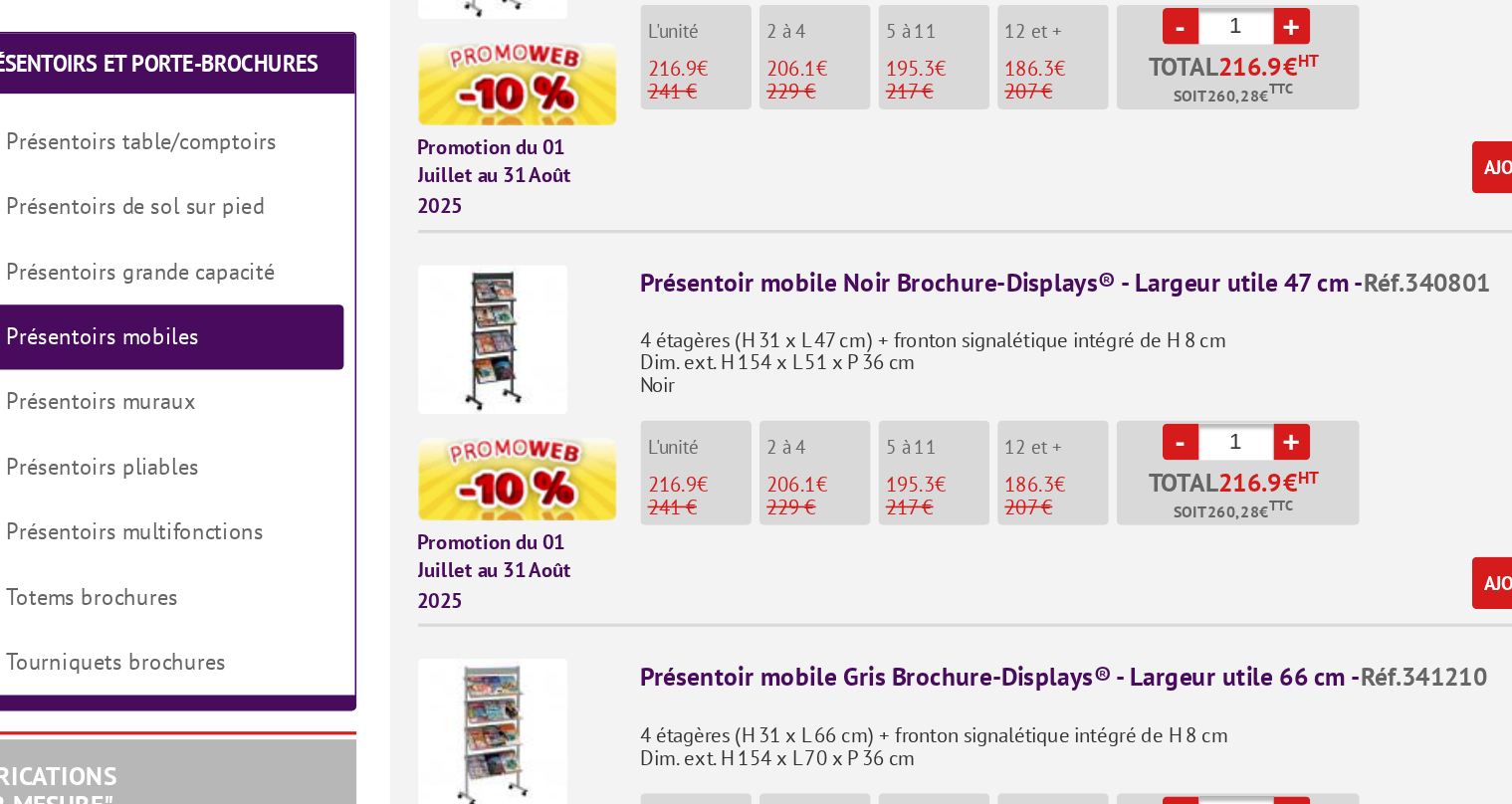 click at bounding box center (542, 213) 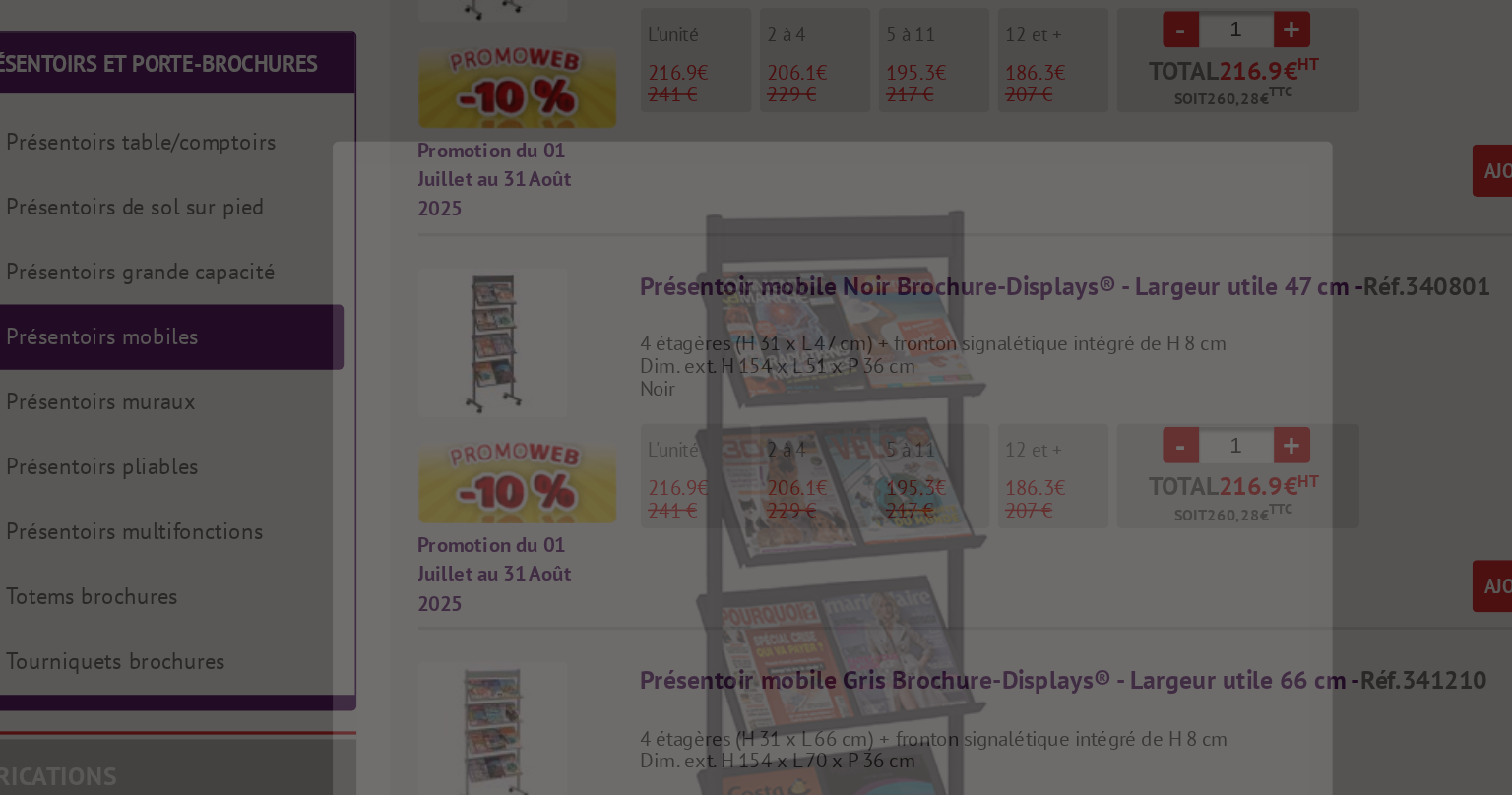 scroll, scrollTop: 921, scrollLeft: 0, axis: vertical 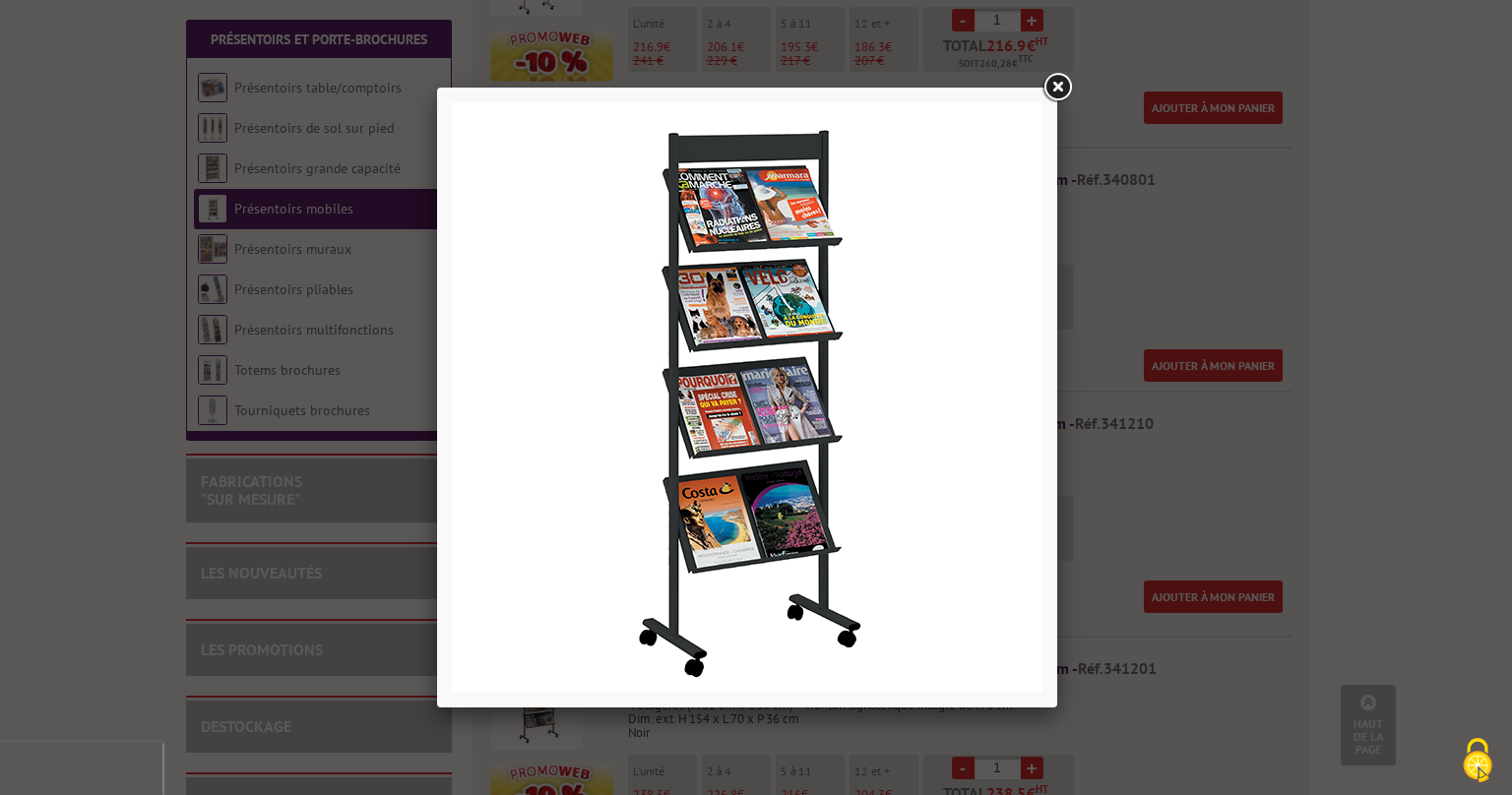 click at bounding box center [1057, 88] 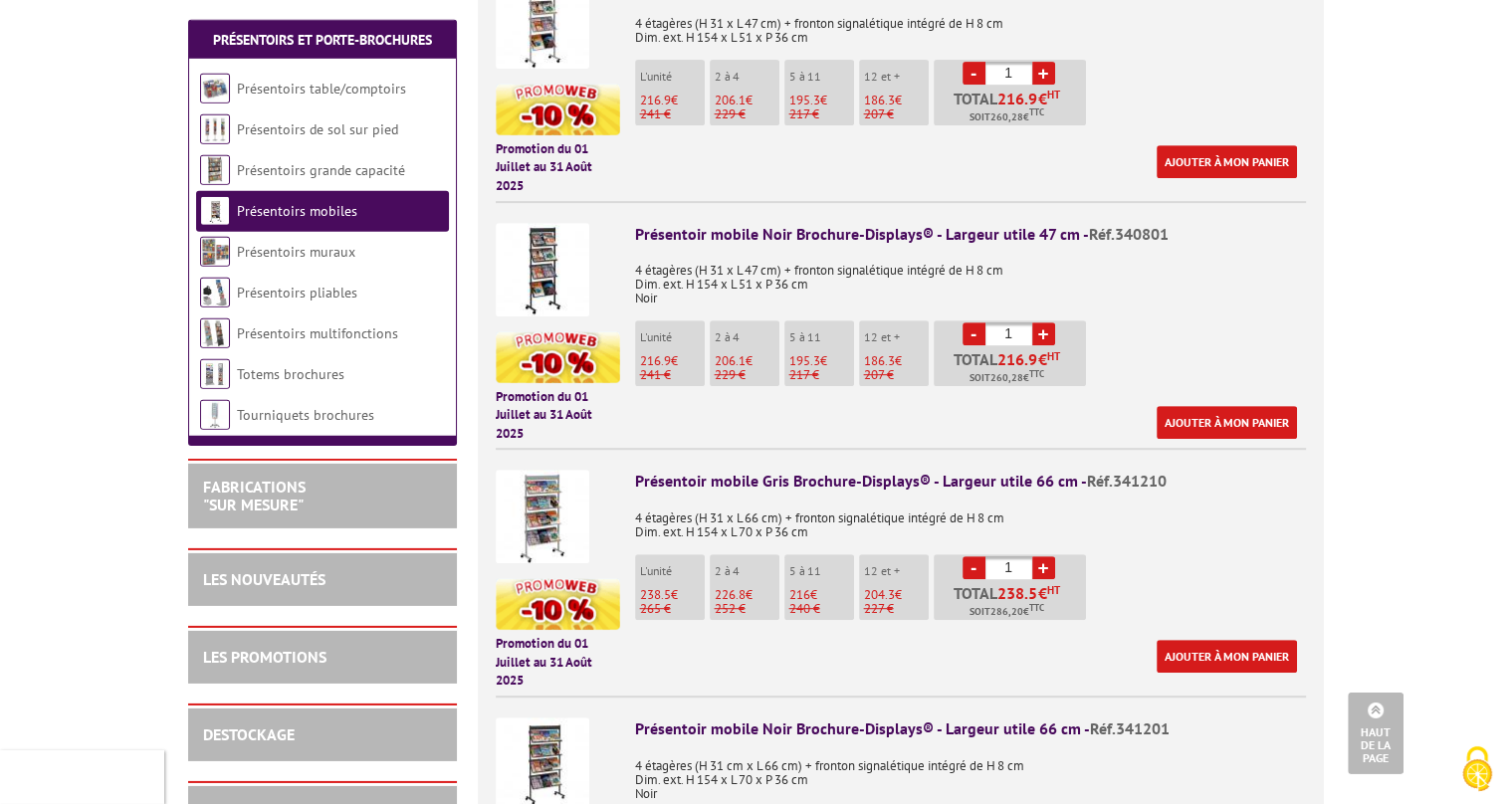 scroll, scrollTop: 880, scrollLeft: 0, axis: vertical 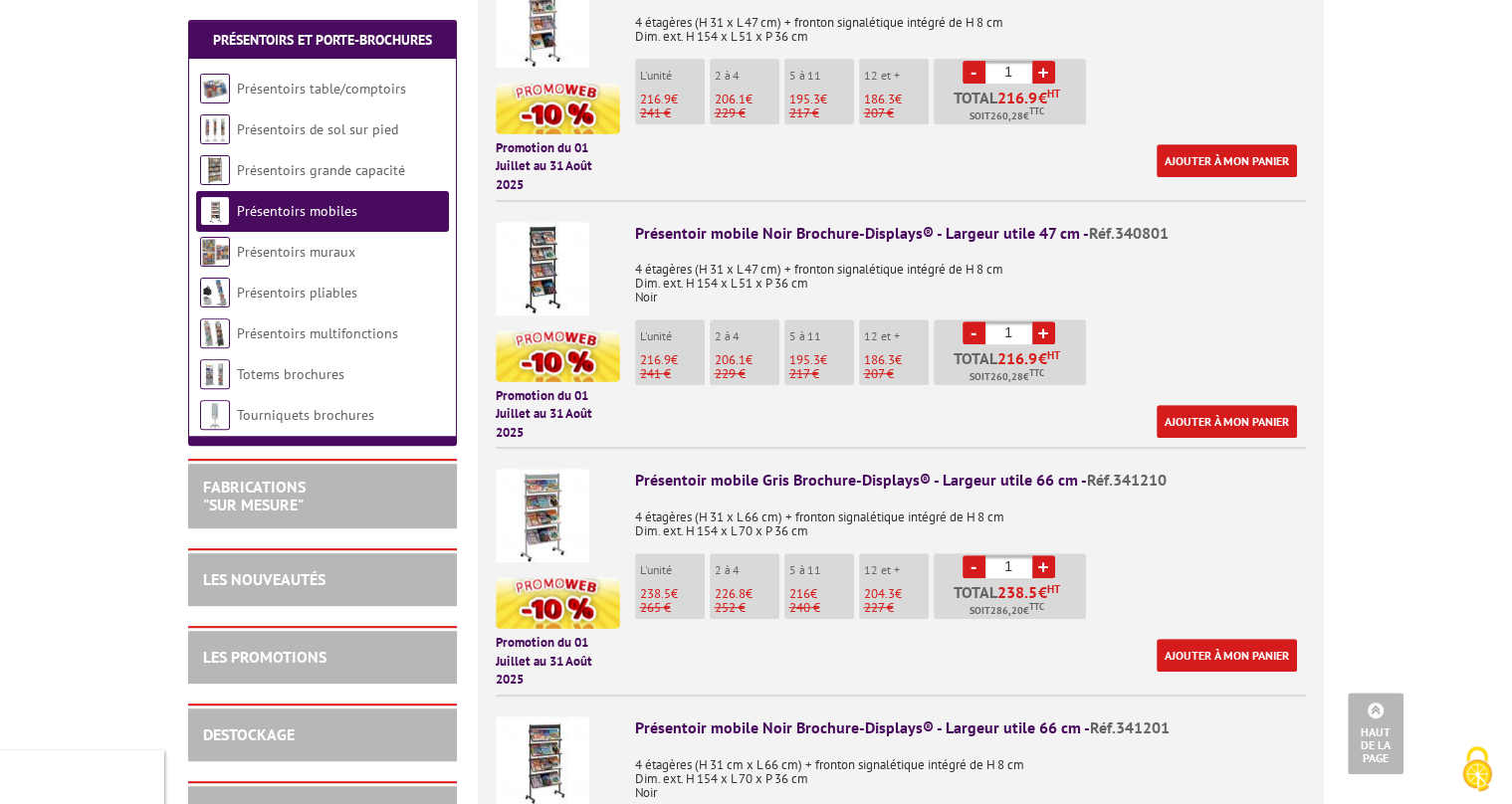 click at bounding box center (542, 269) 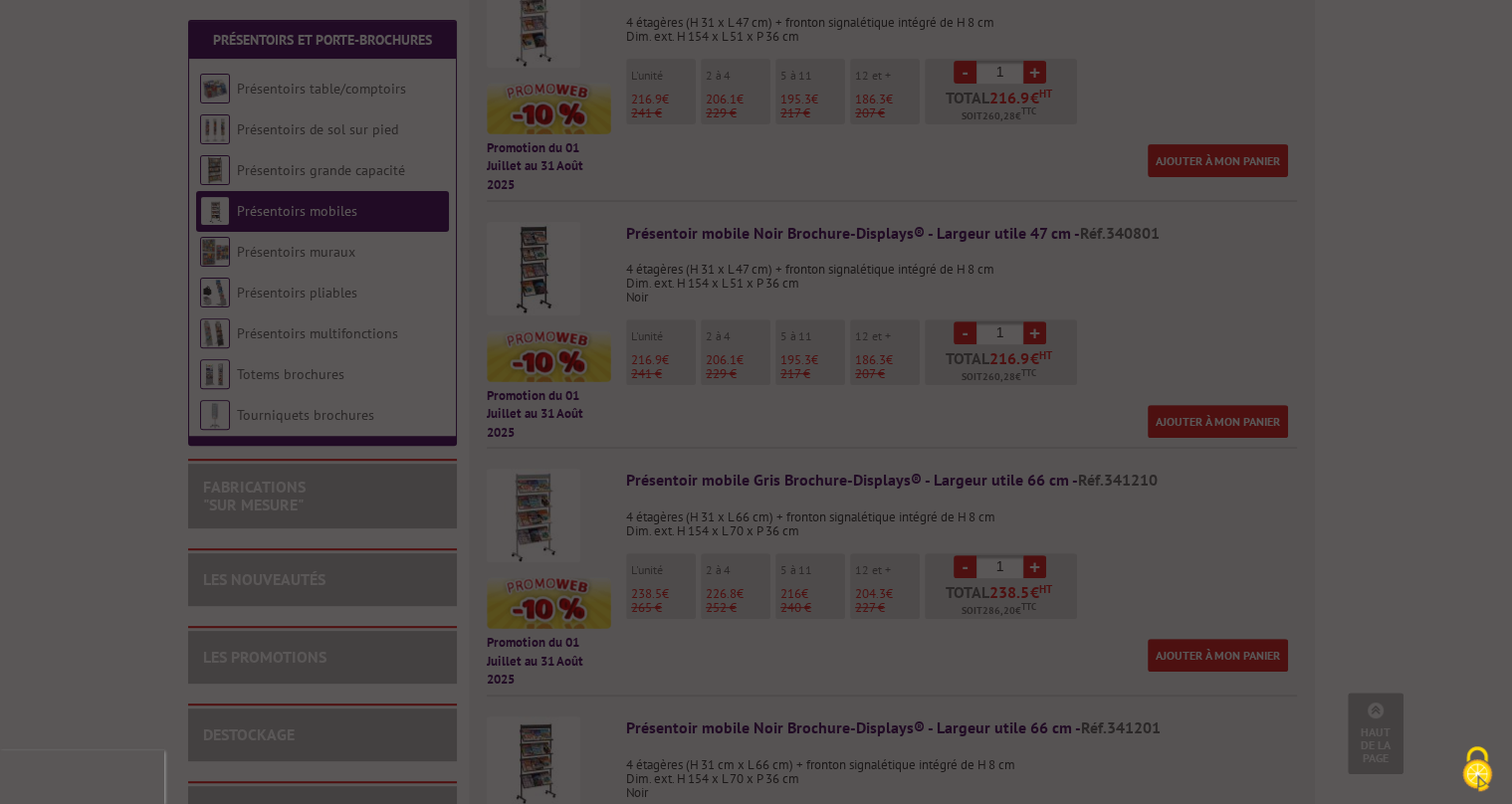 scroll, scrollTop: 880, scrollLeft: 0, axis: vertical 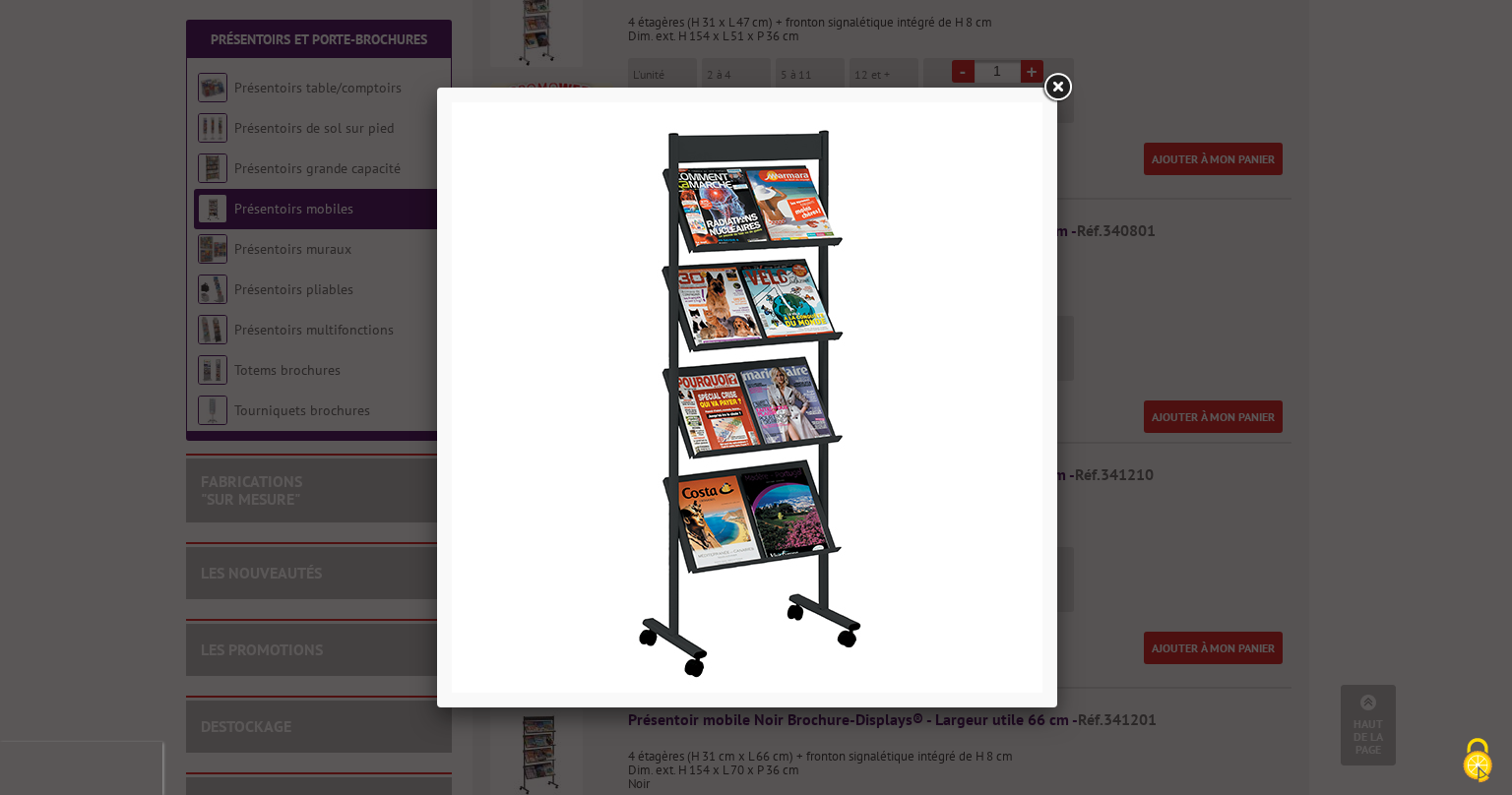 click at bounding box center (1057, 88) 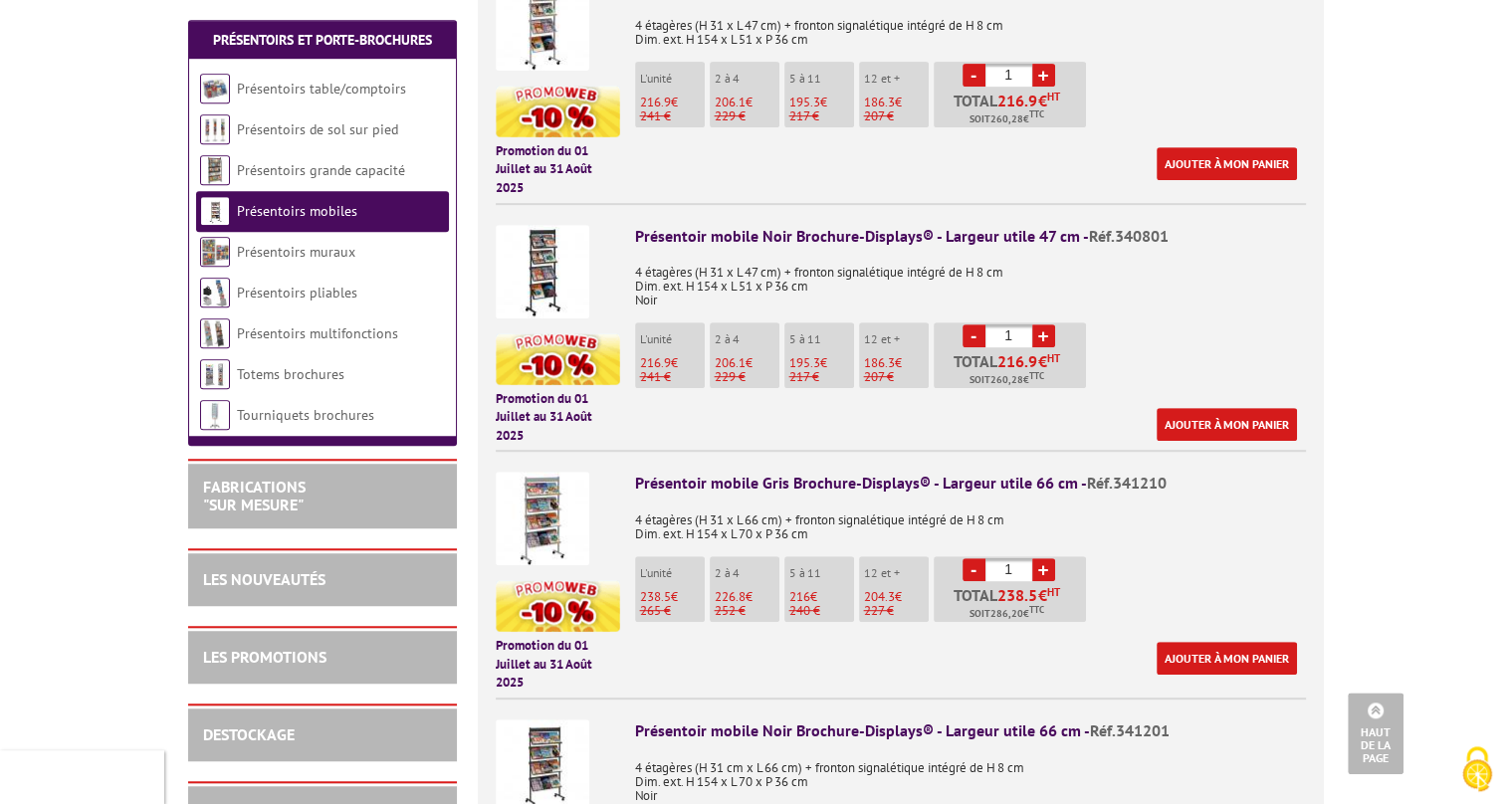 scroll, scrollTop: 877, scrollLeft: 0, axis: vertical 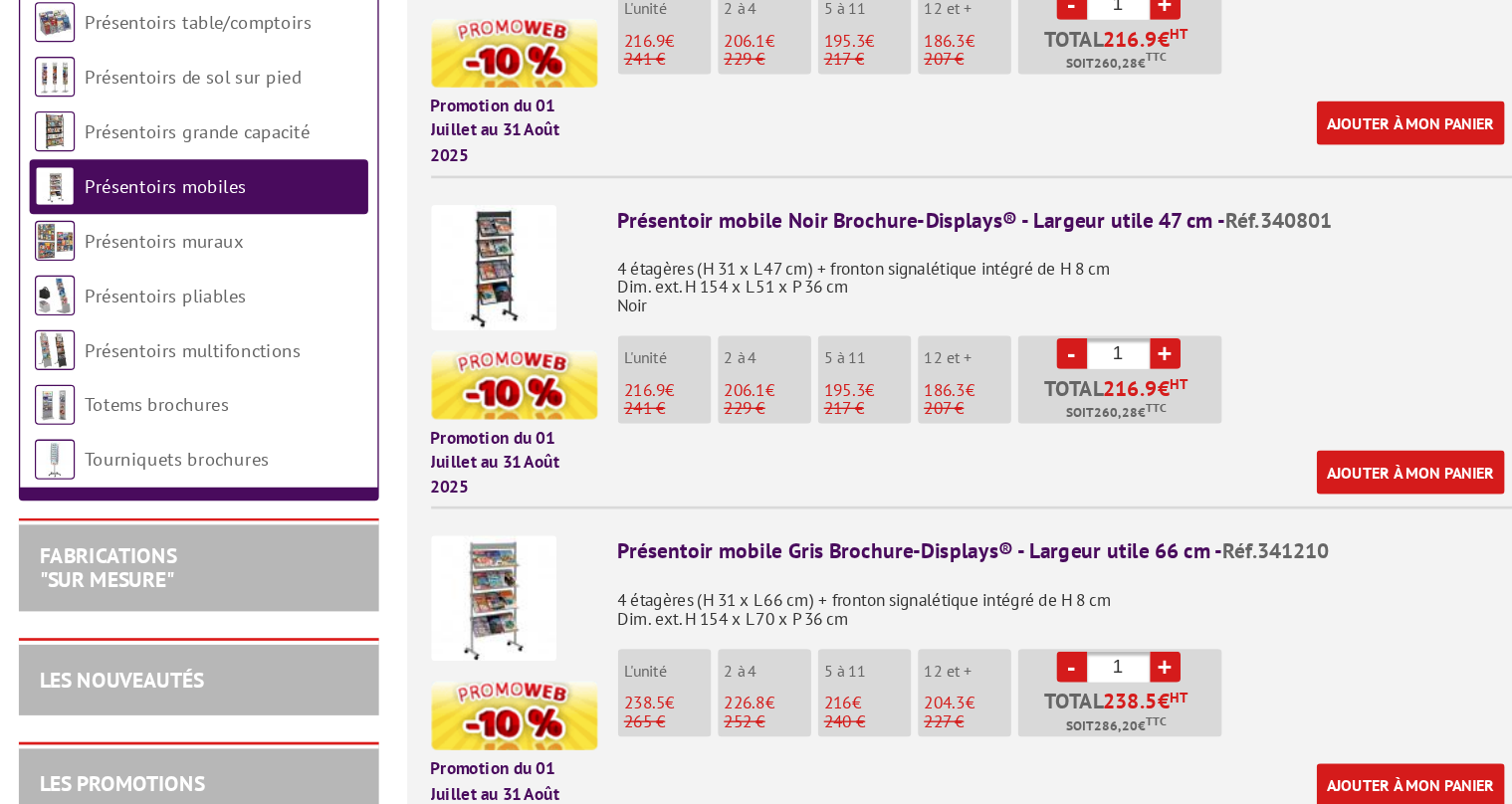click at bounding box center [542, 272] 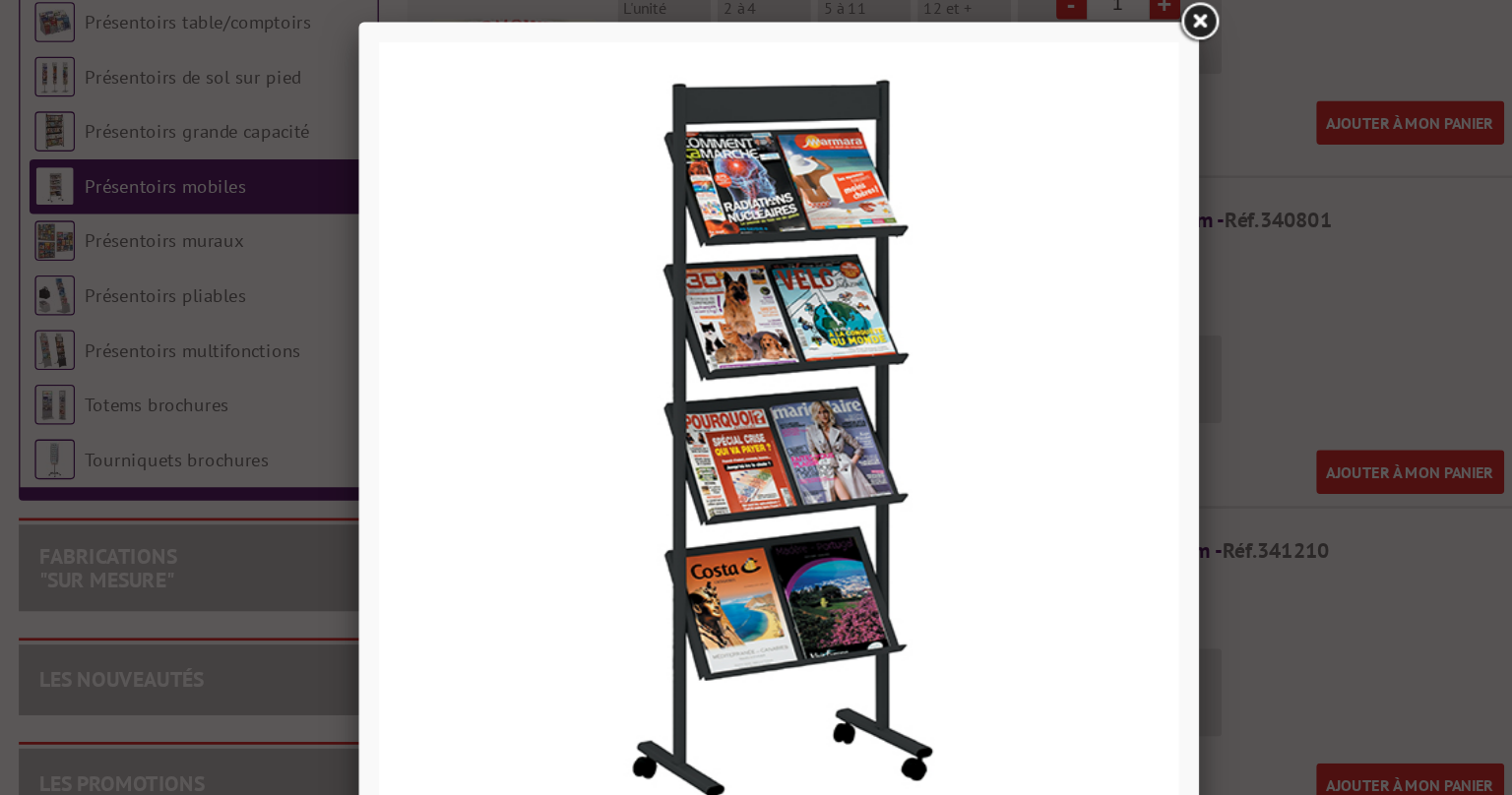 click at bounding box center (1057, 88) 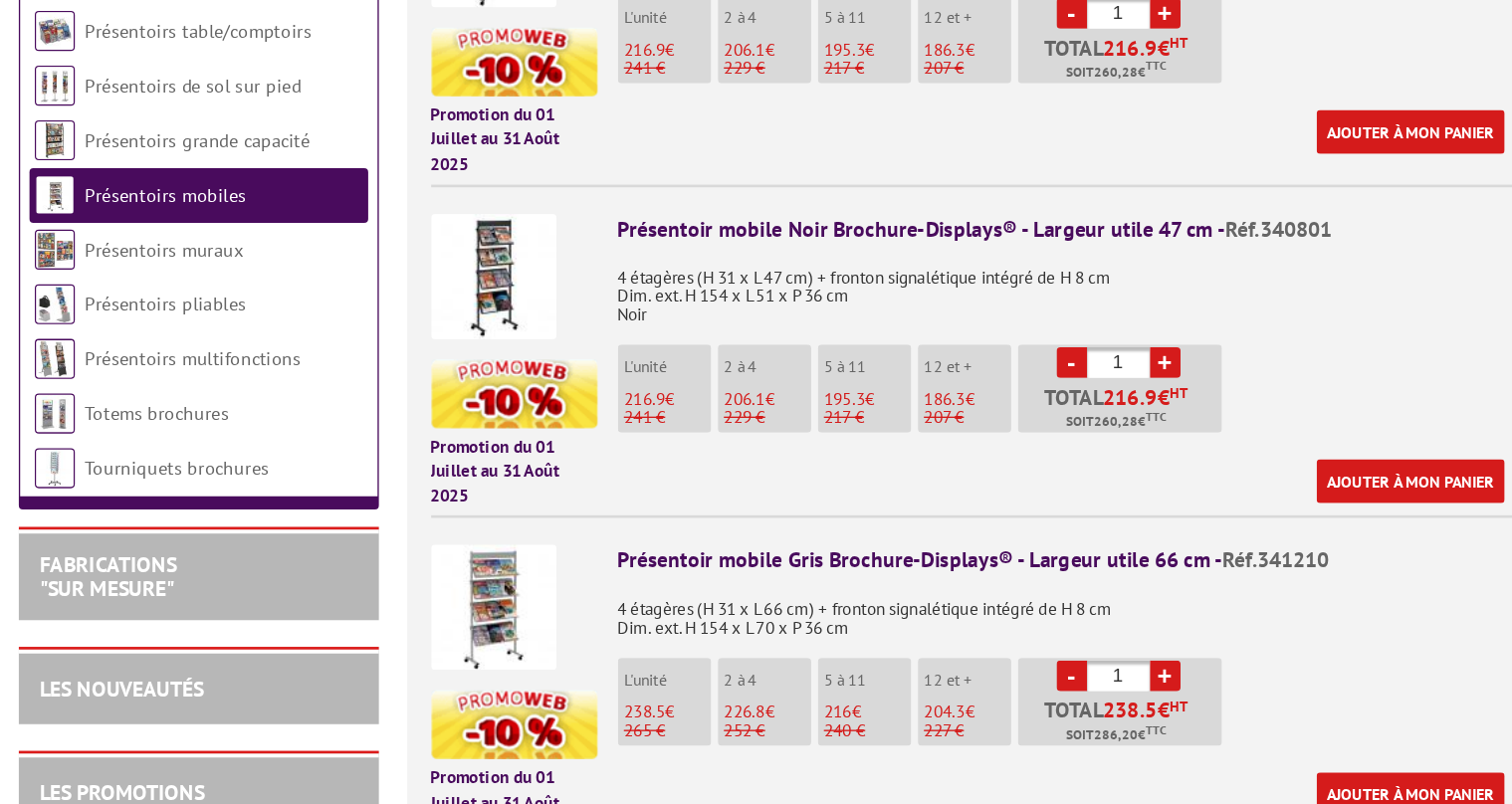 click at bounding box center [542, 272] 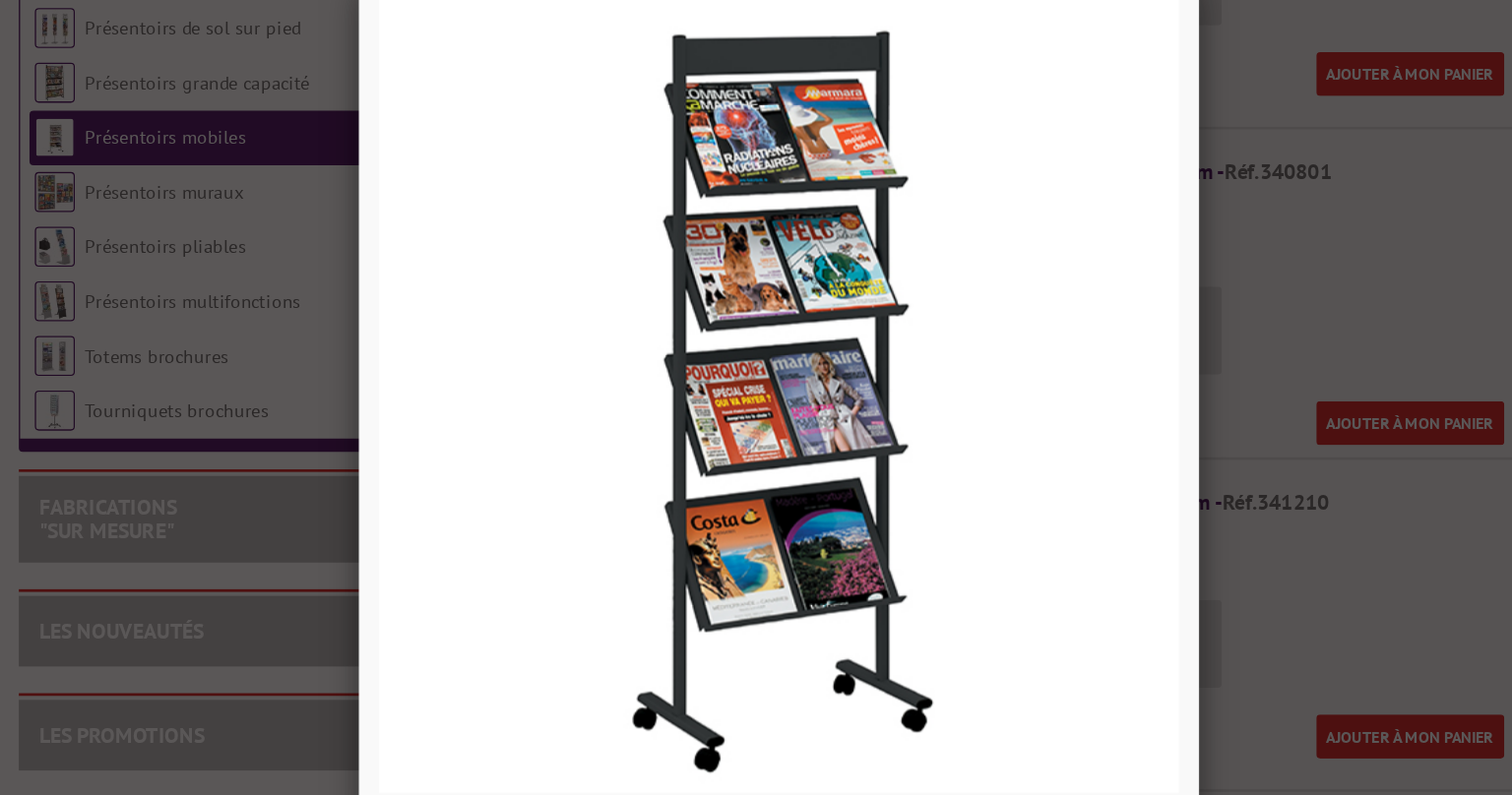 click at bounding box center (756, 398) 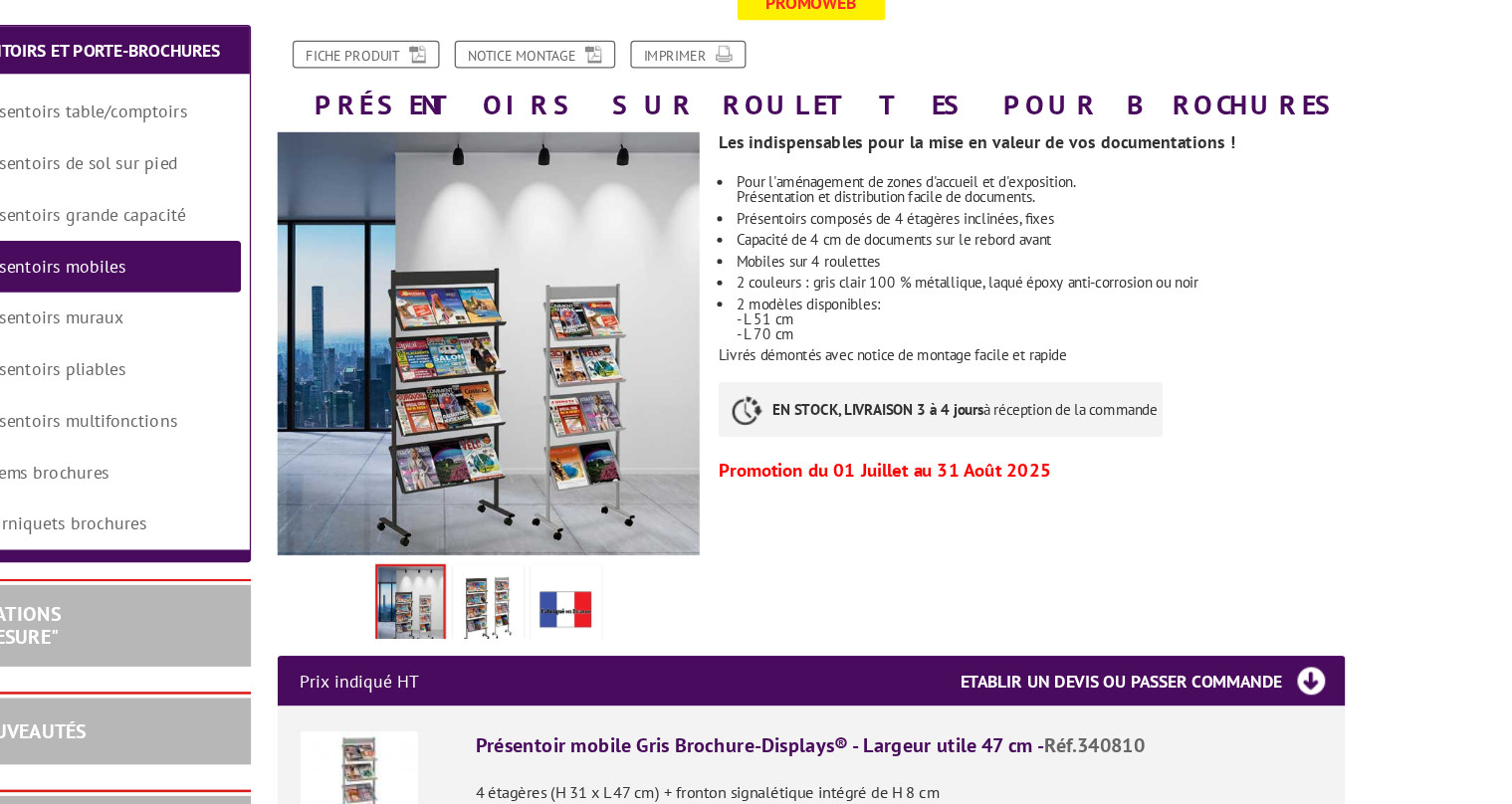 scroll, scrollTop: 273, scrollLeft: 0, axis: vertical 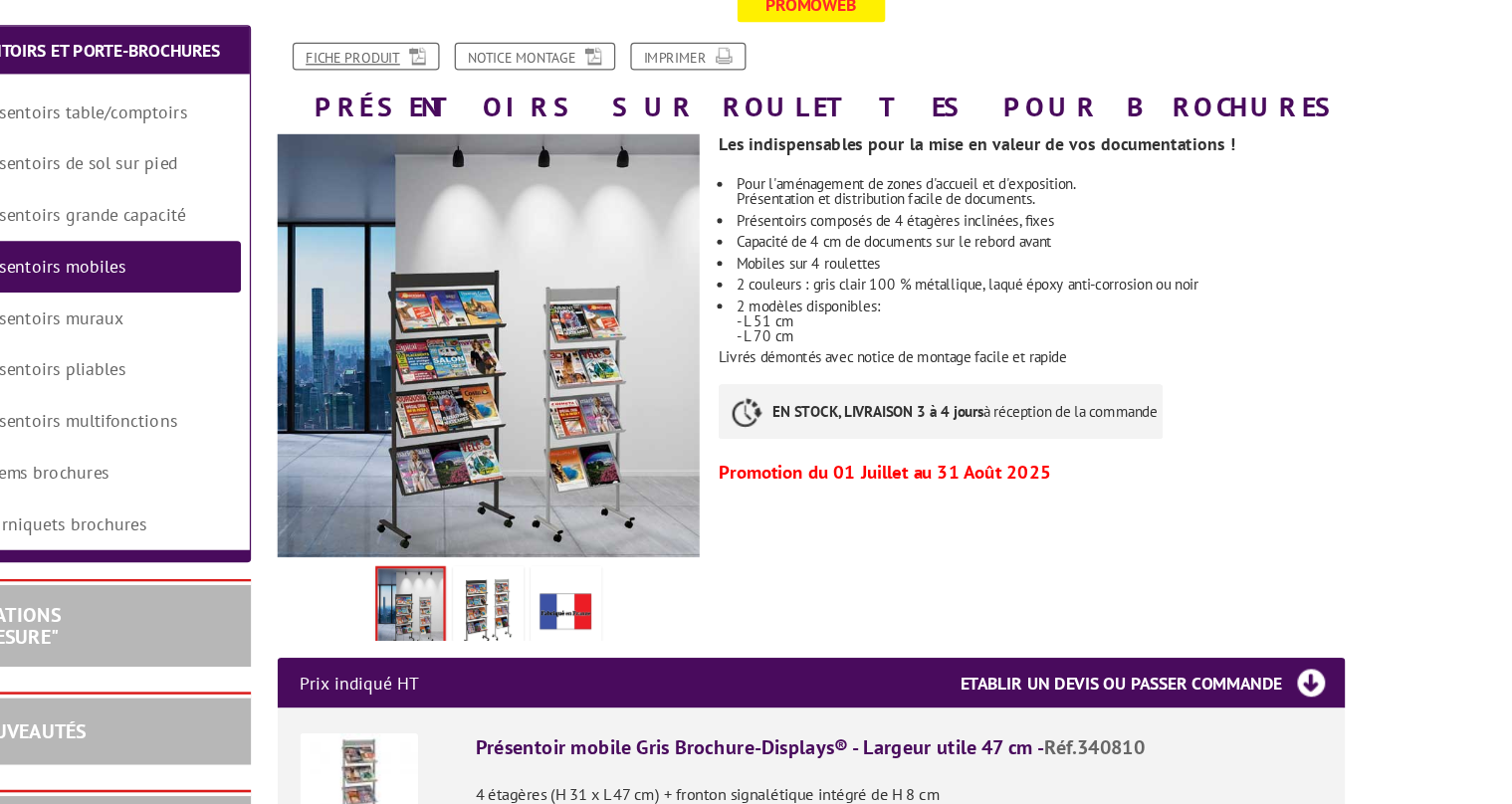 click on "Fiche produit" at bounding box center (547, 45) 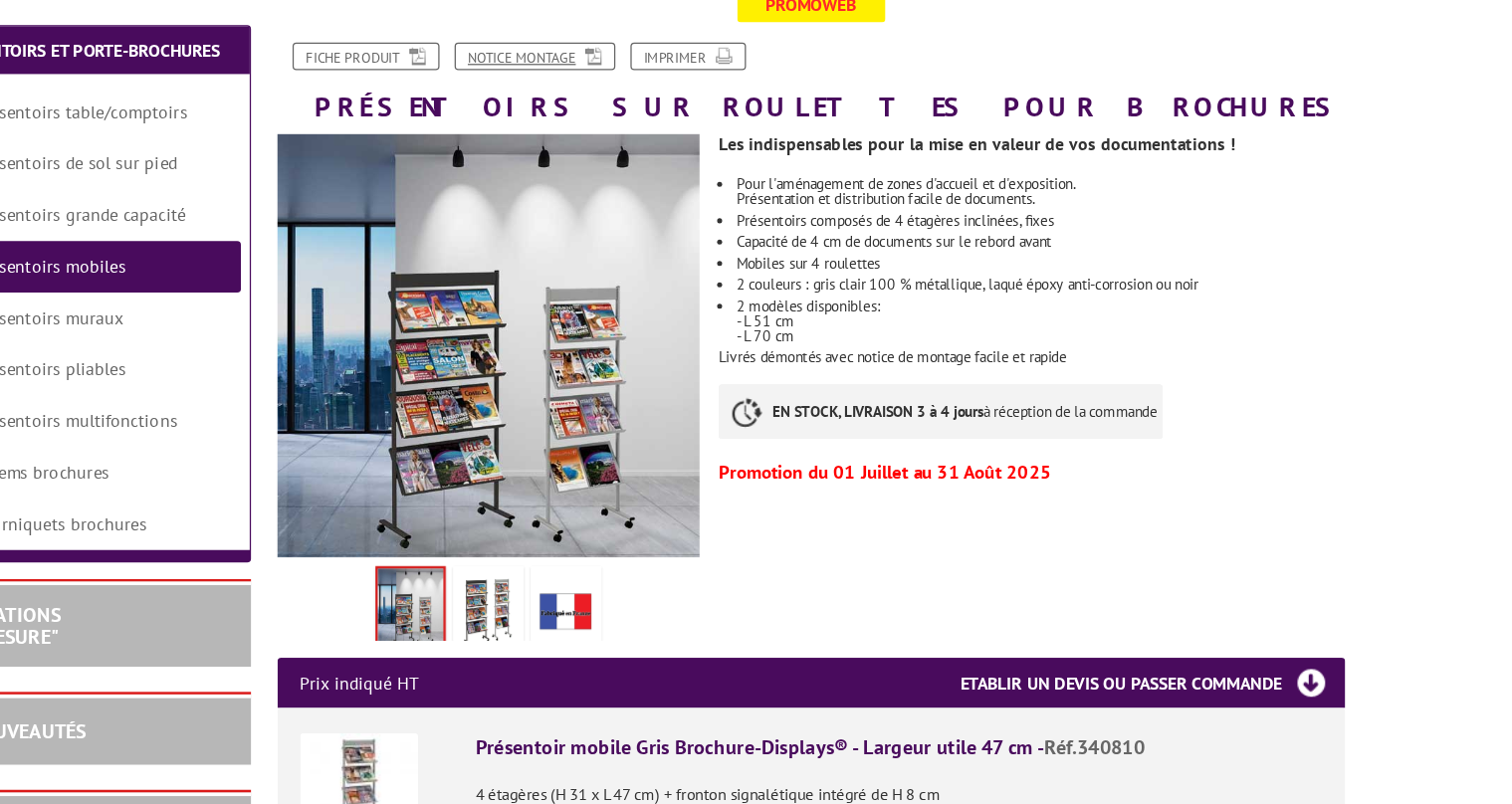 click on "Notice Montage" at bounding box center (682, 45) 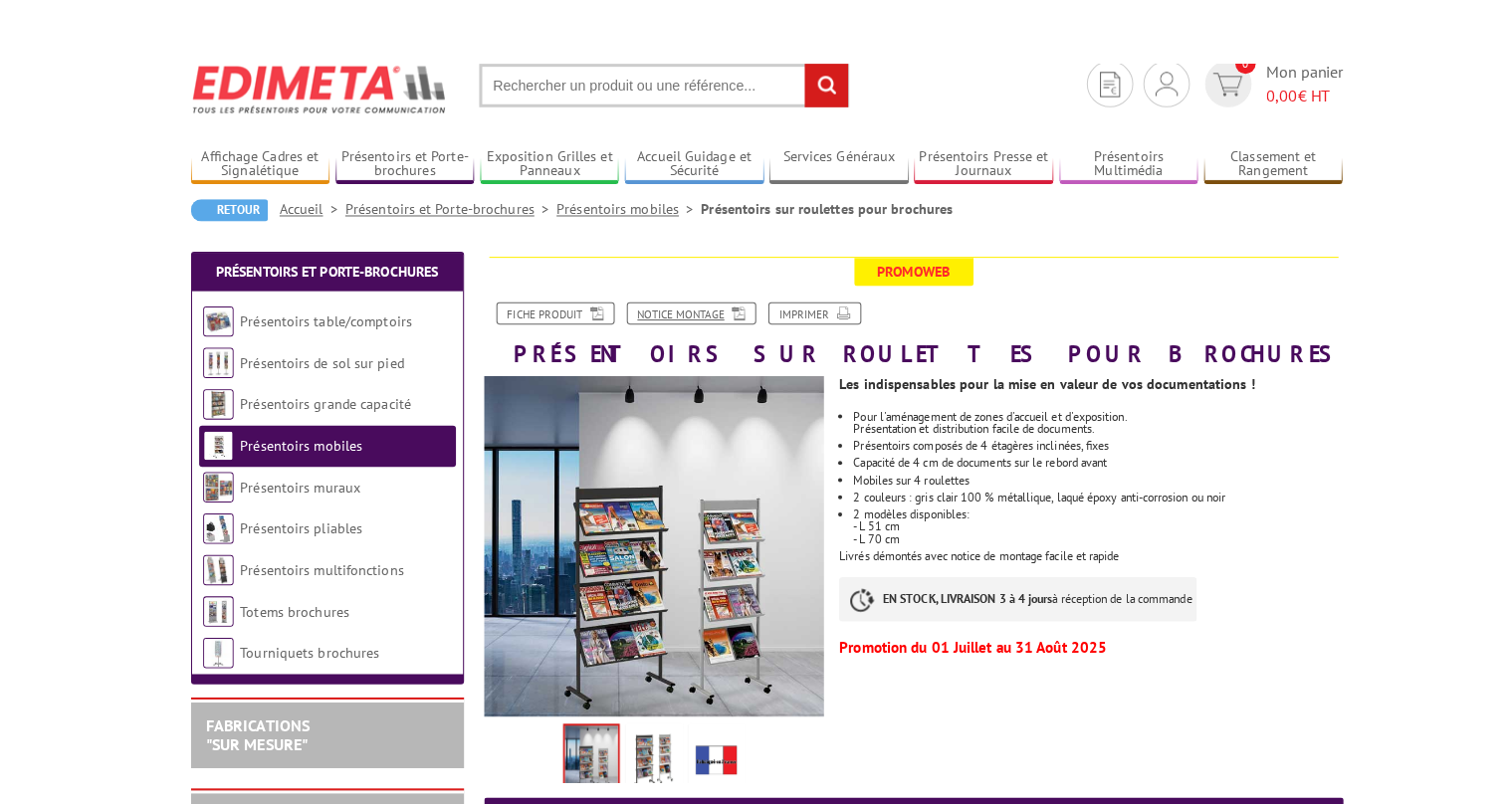 scroll, scrollTop: 3, scrollLeft: 0, axis: vertical 